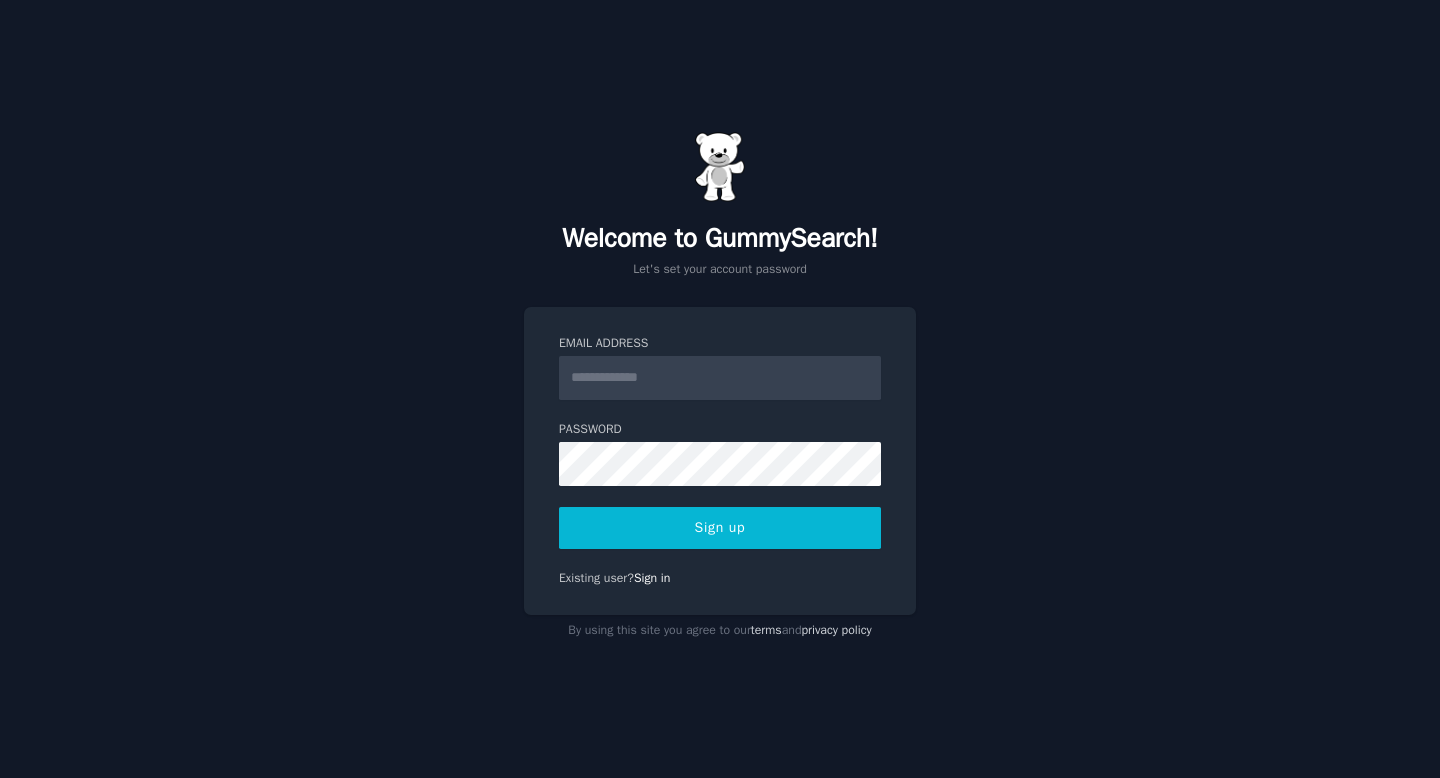 scroll, scrollTop: 0, scrollLeft: 0, axis: both 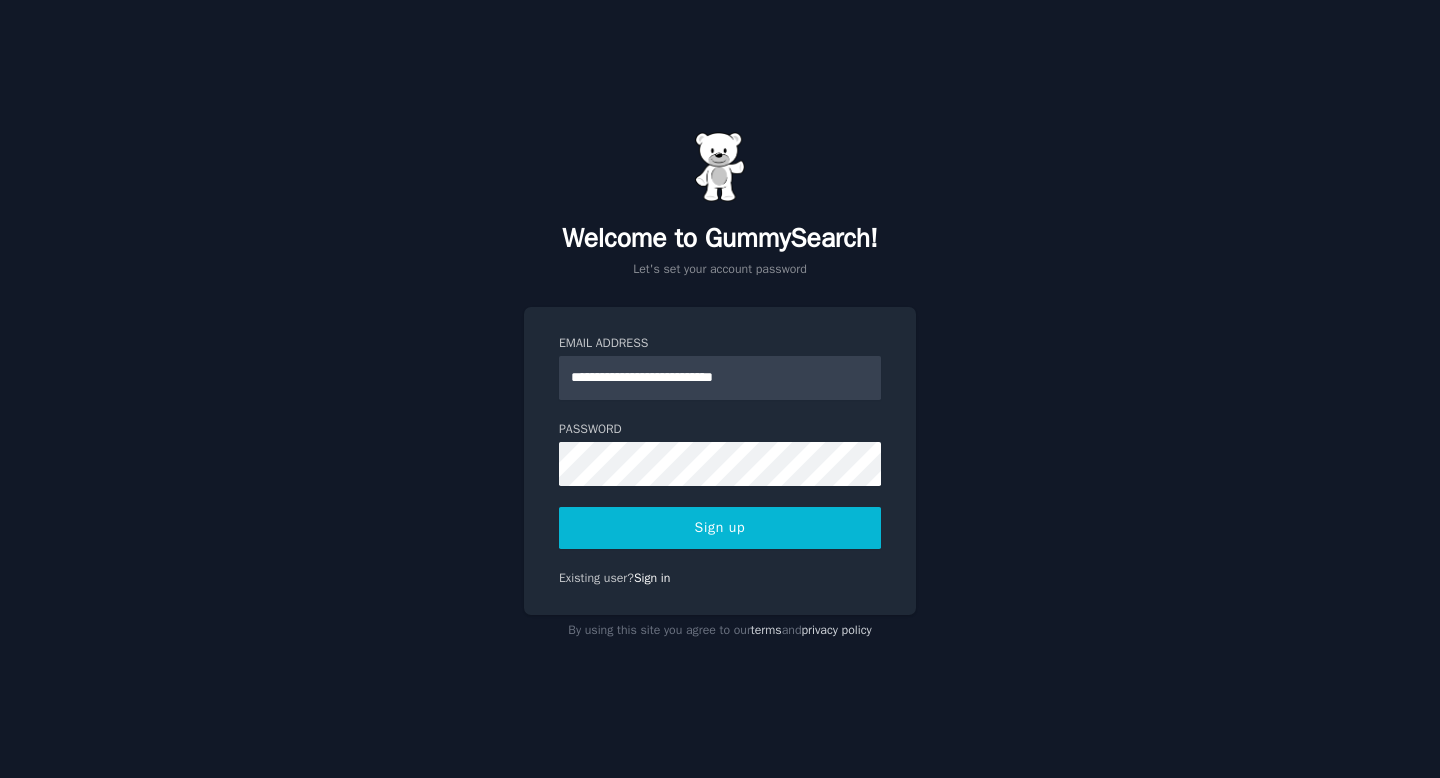 click on "Sign up" at bounding box center (720, 528) 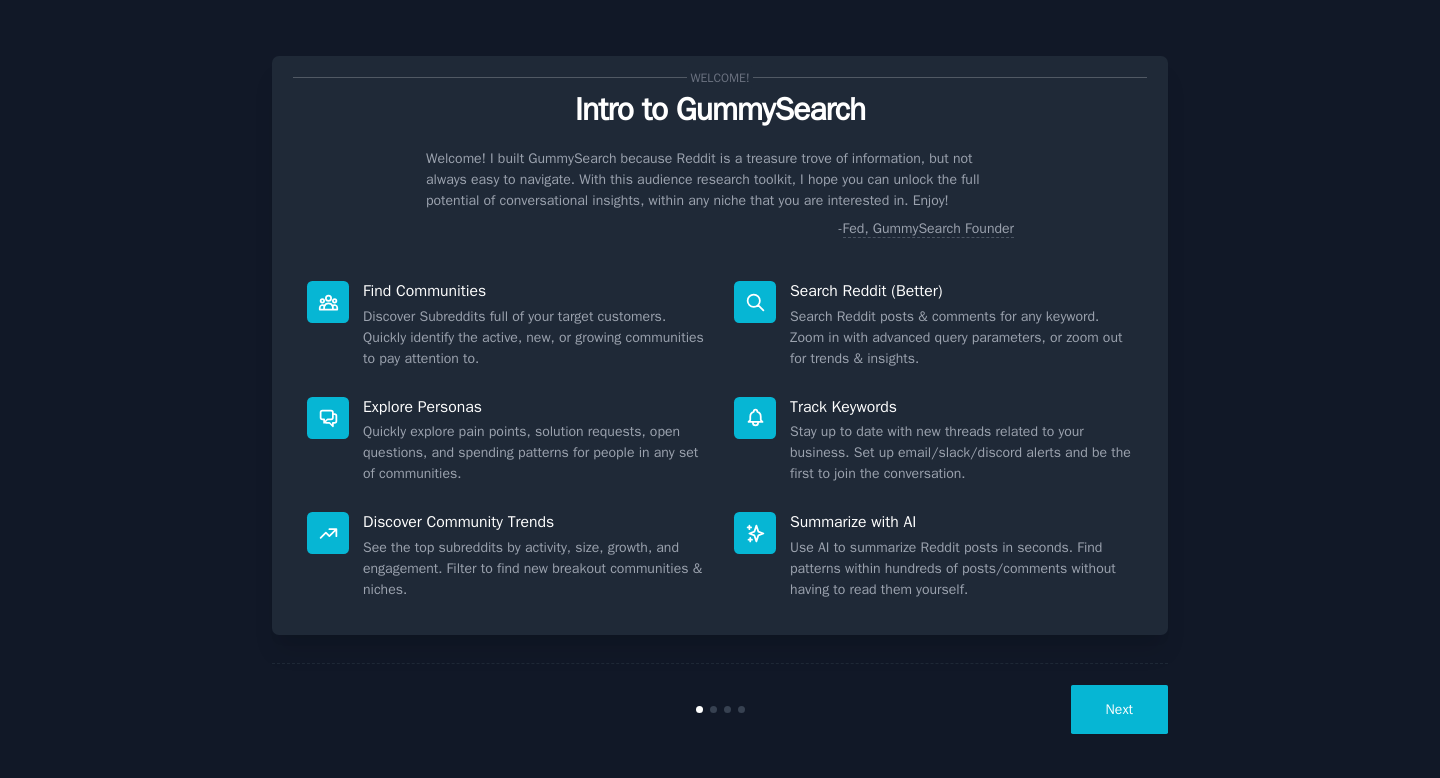 scroll, scrollTop: 0, scrollLeft: 0, axis: both 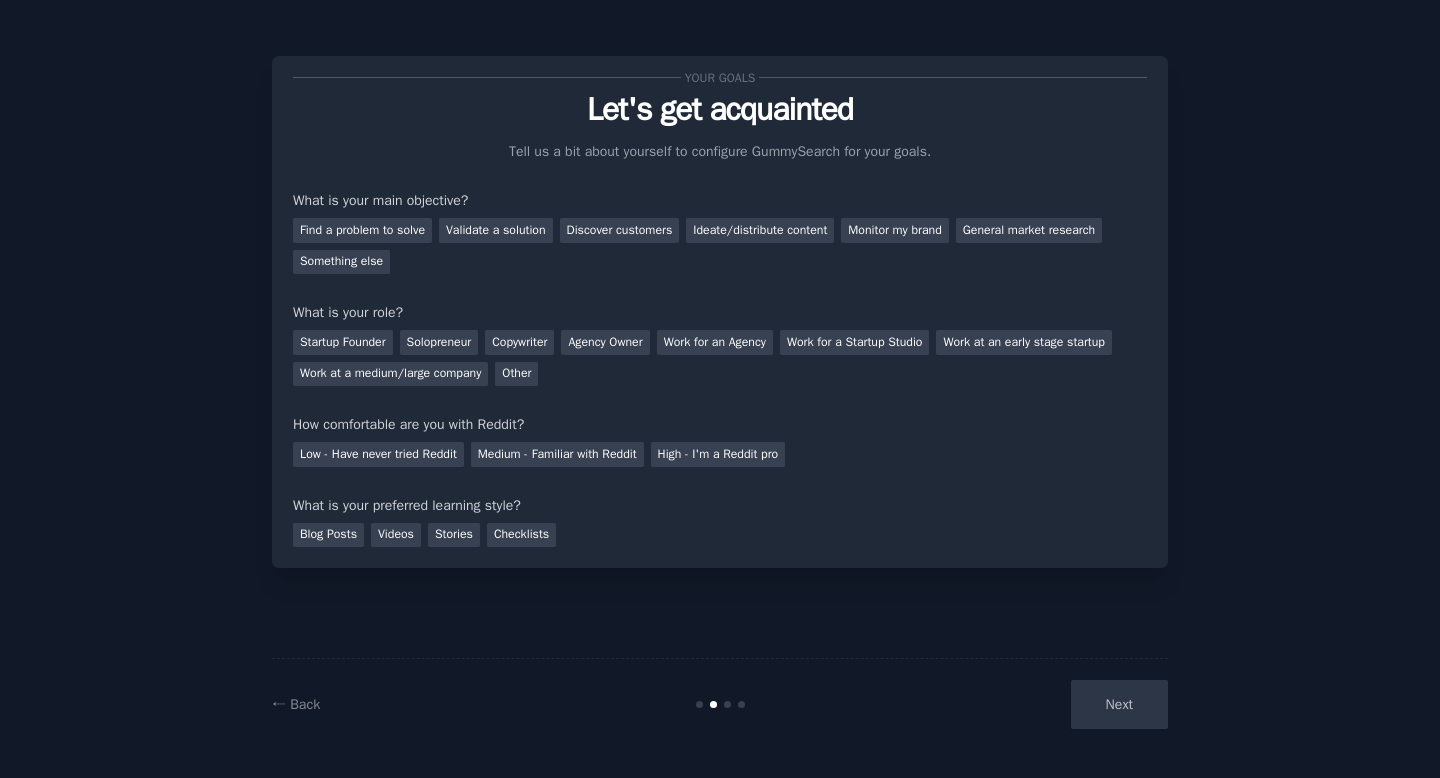 click on "Next" at bounding box center [1018, 704] 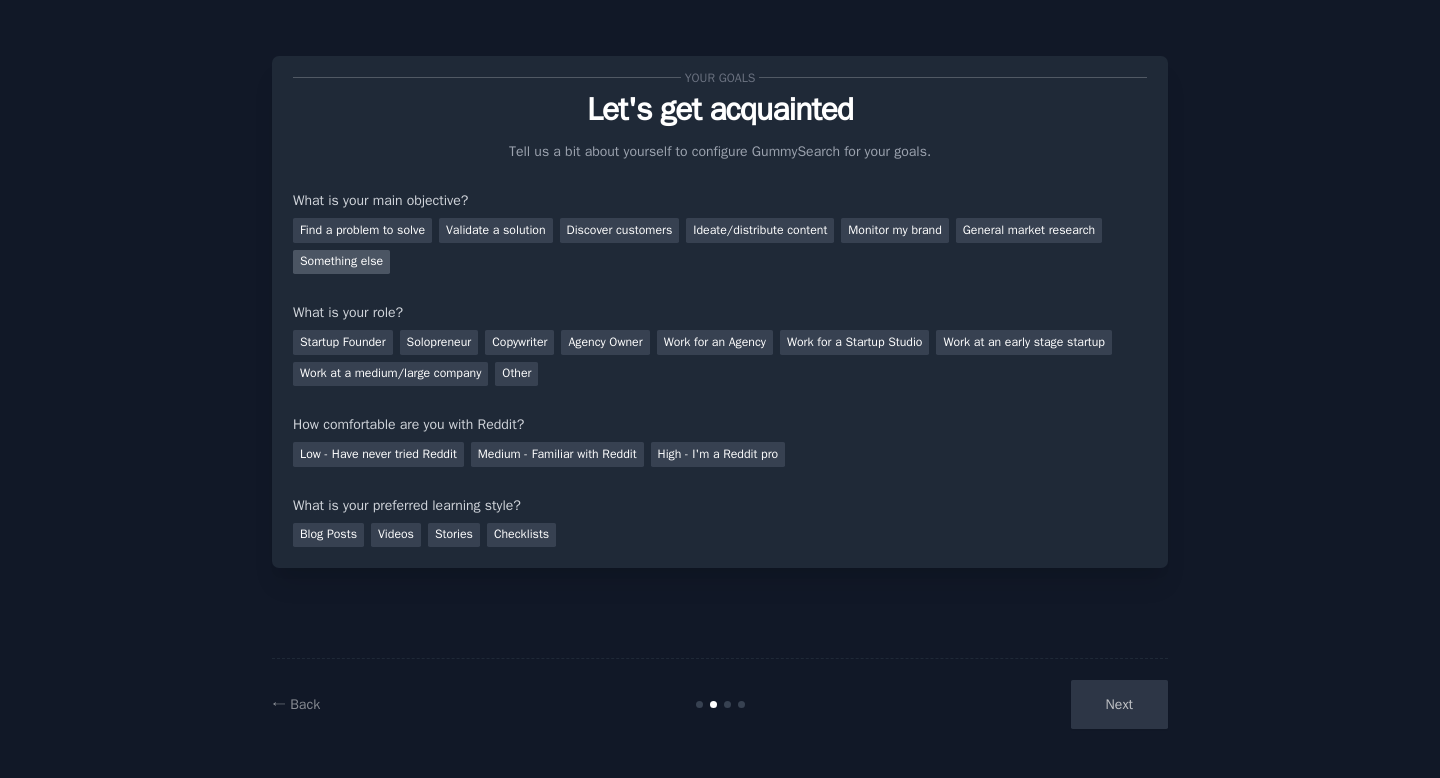click on "Something else" at bounding box center [341, 262] 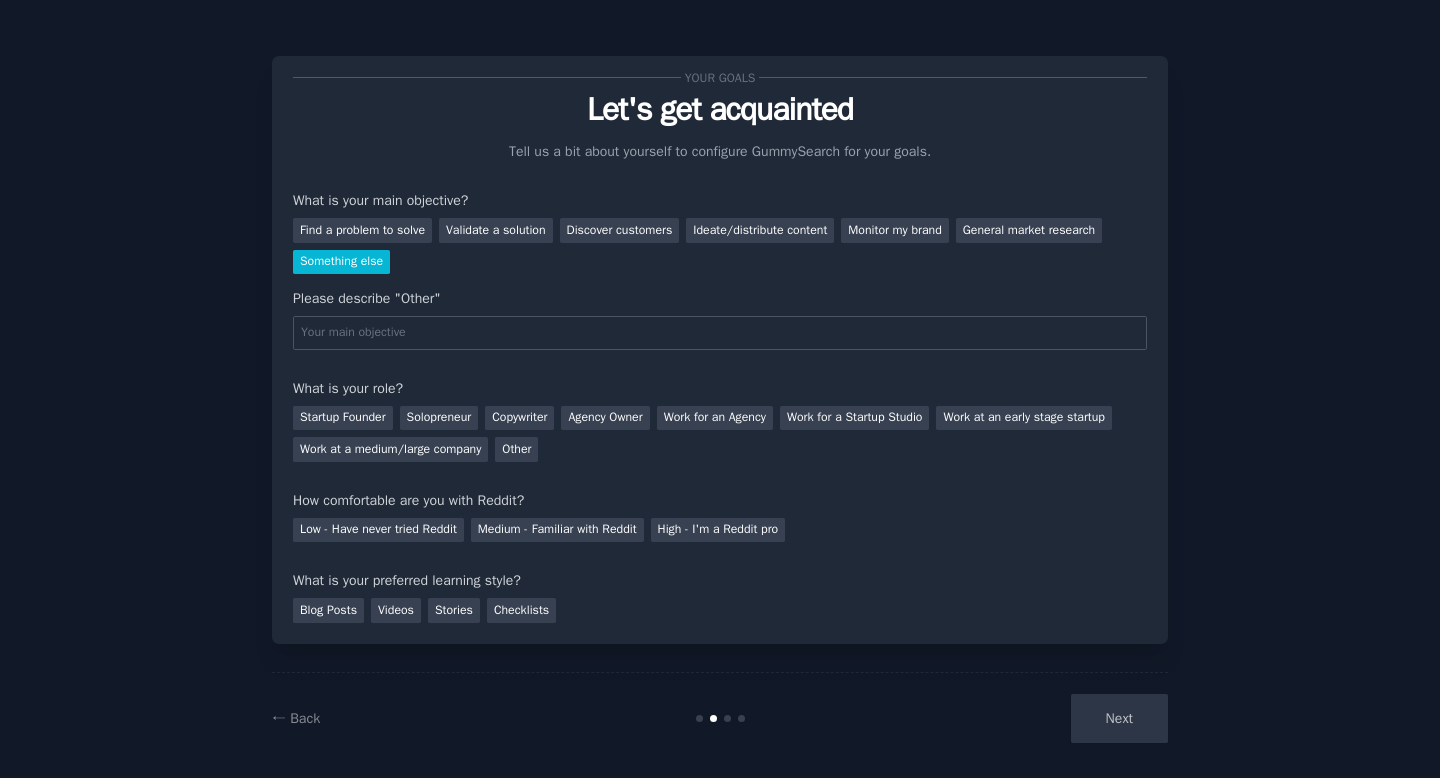 click on "Something else" at bounding box center [341, 262] 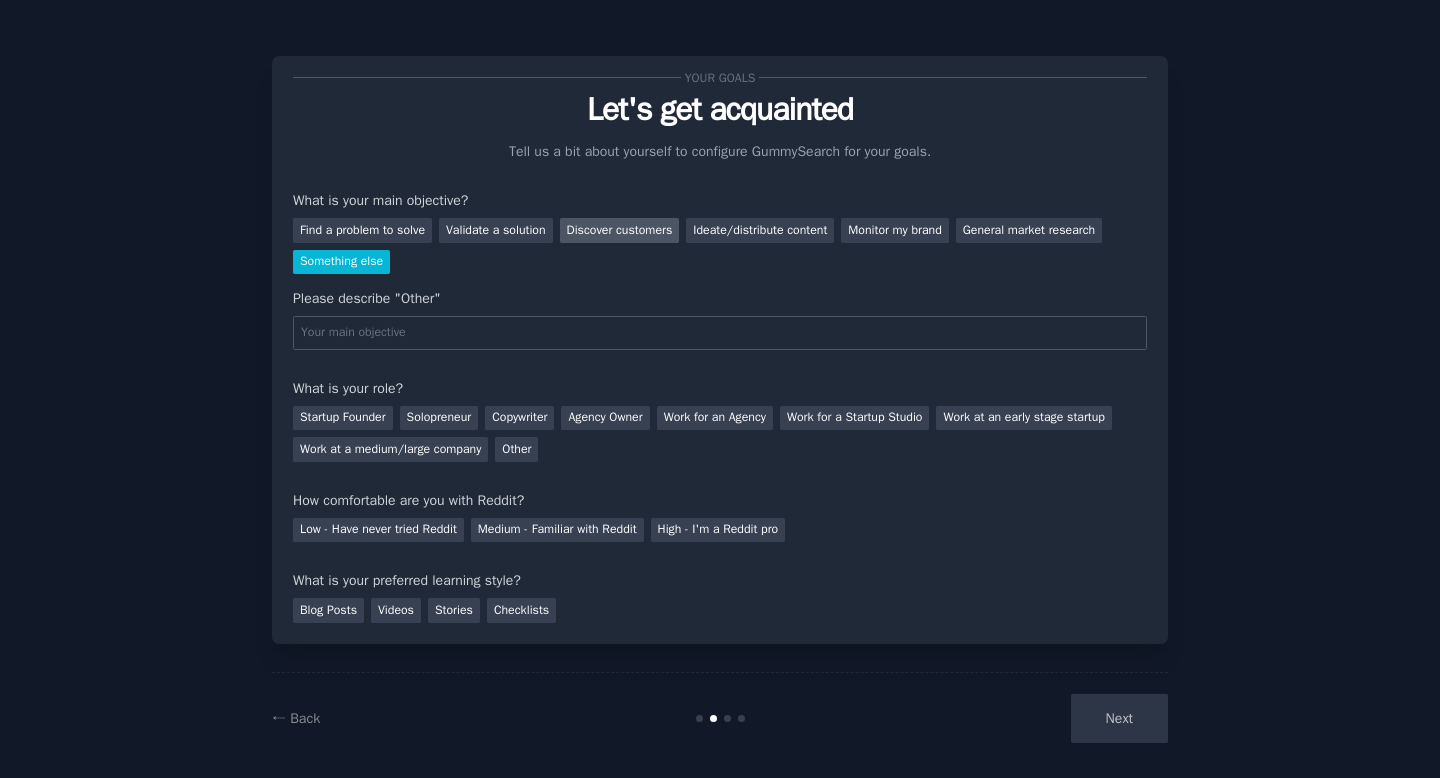 click on "Discover customers" at bounding box center (620, 230) 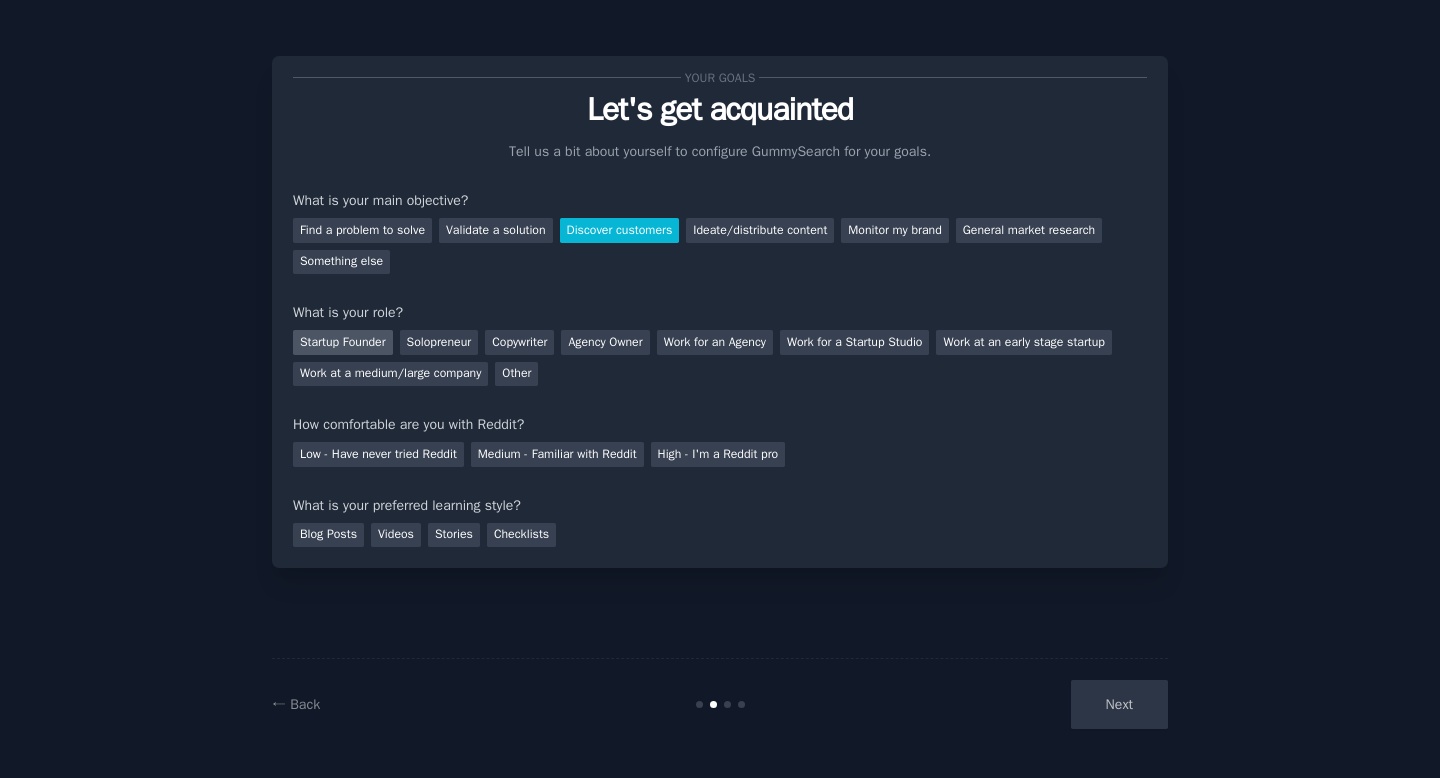 click on "Startup Founder" at bounding box center (343, 342) 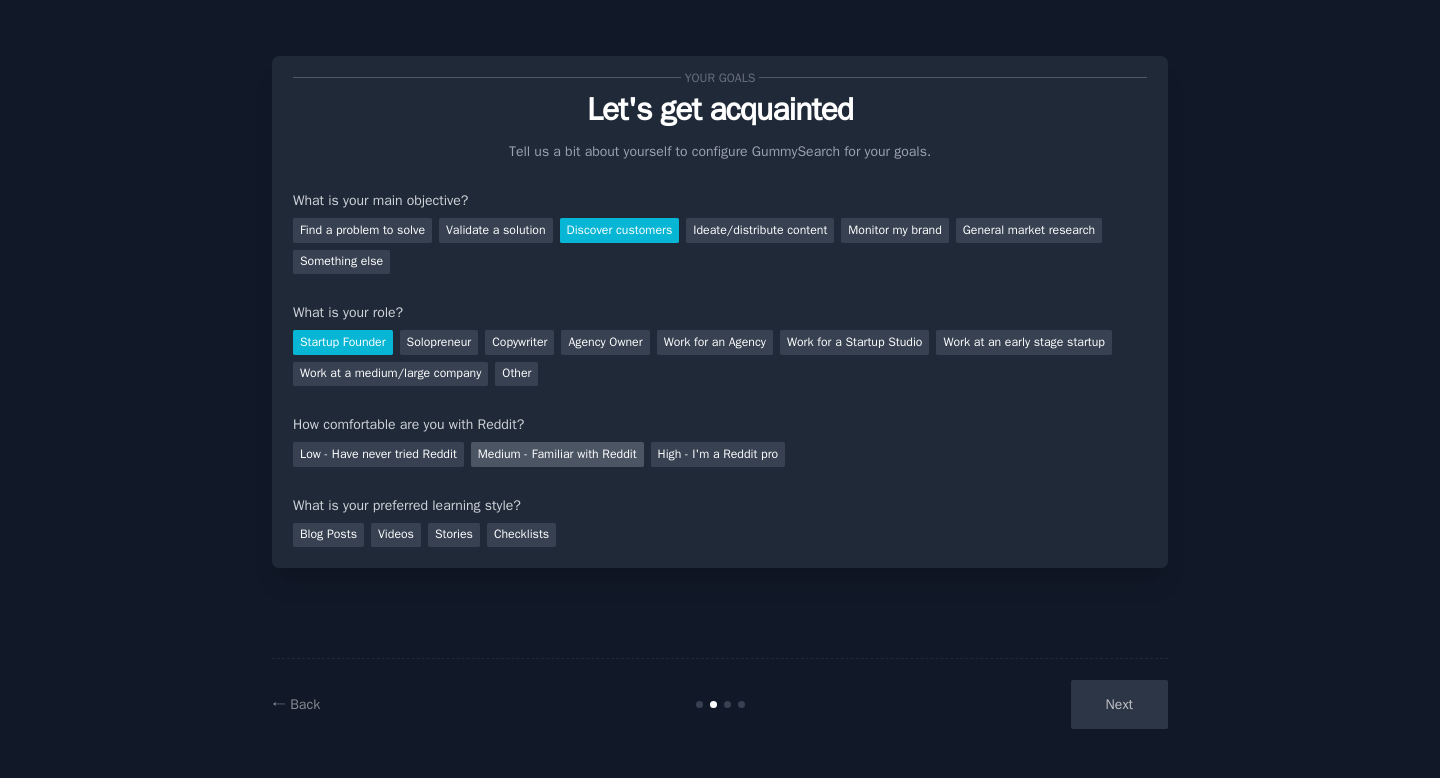 click on "Medium - Familiar with Reddit" at bounding box center (557, 454) 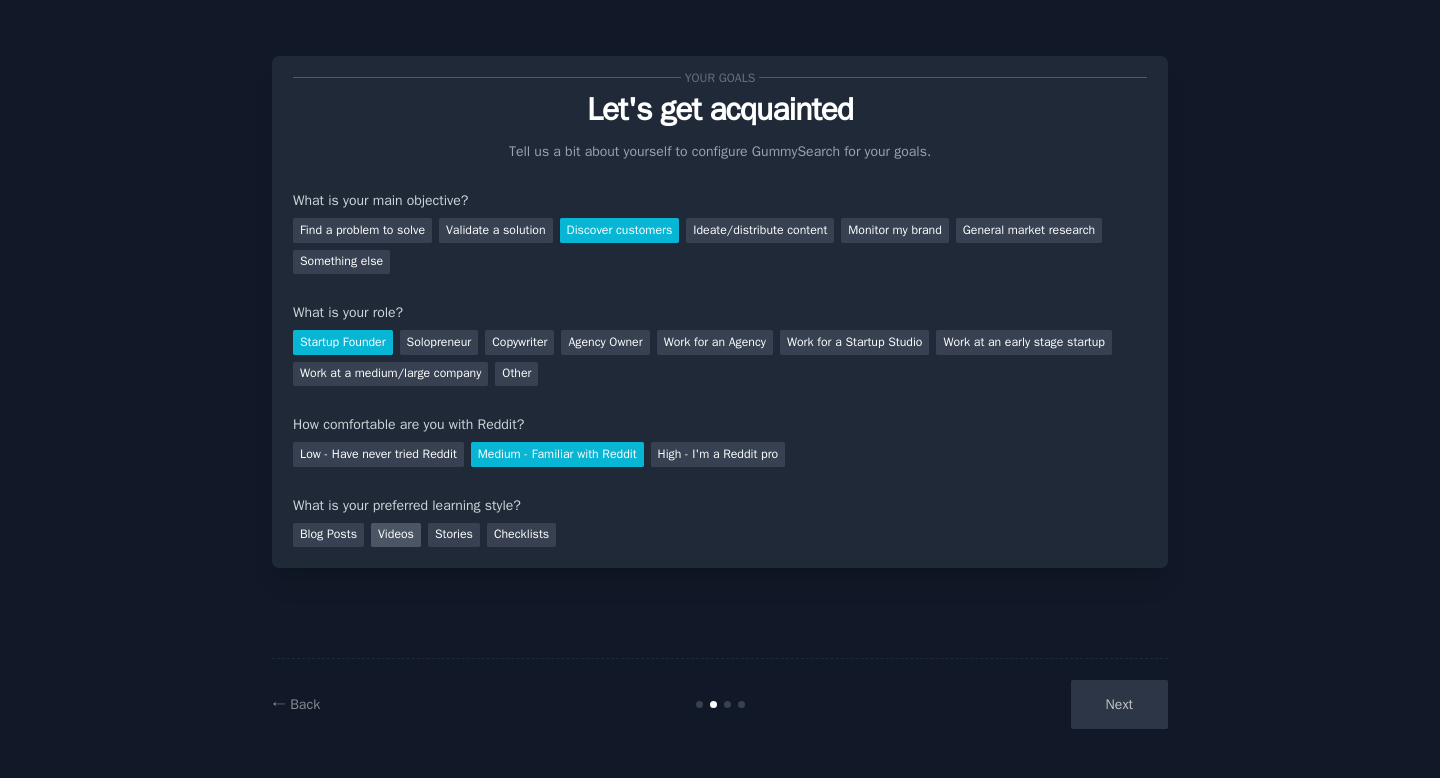 click on "Videos" at bounding box center (396, 535) 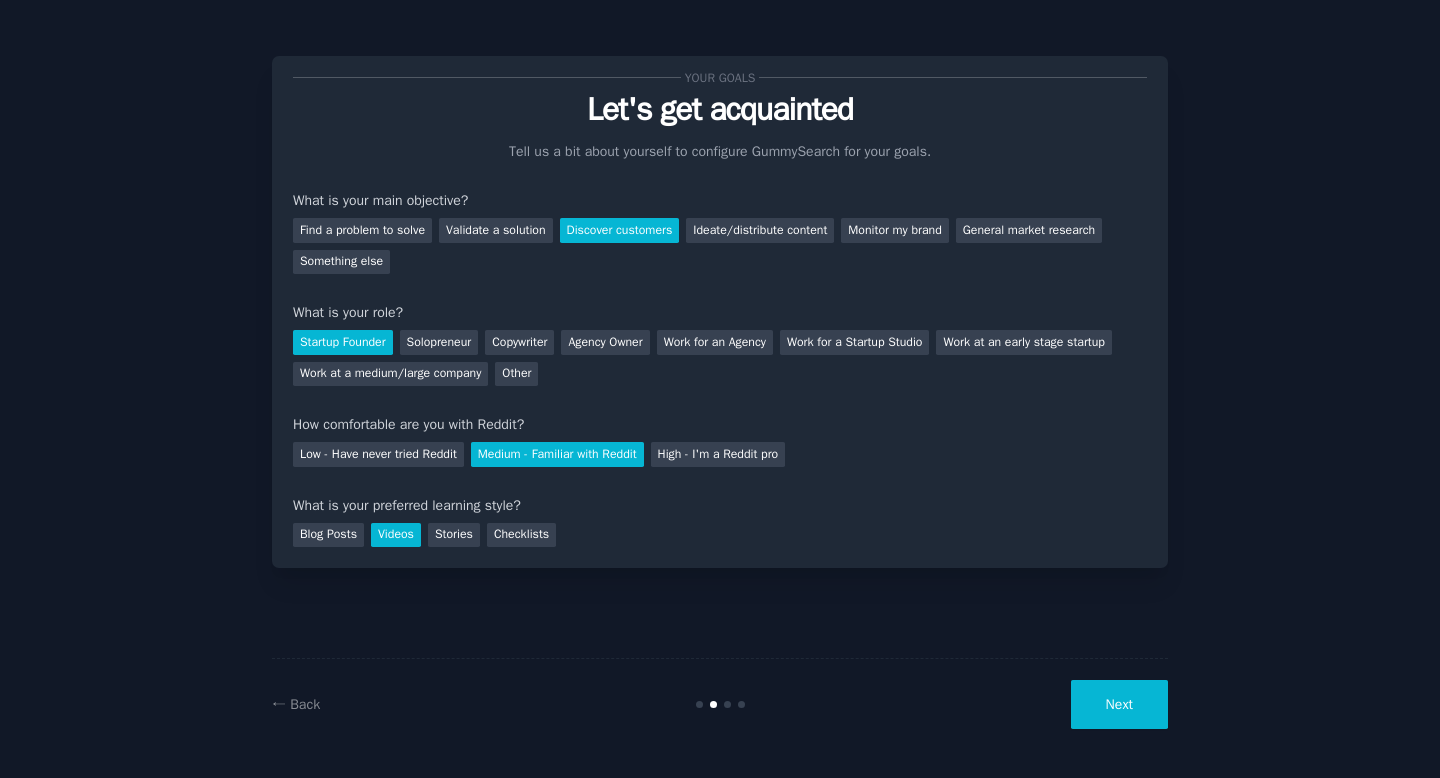 click on "Next" at bounding box center [1119, 704] 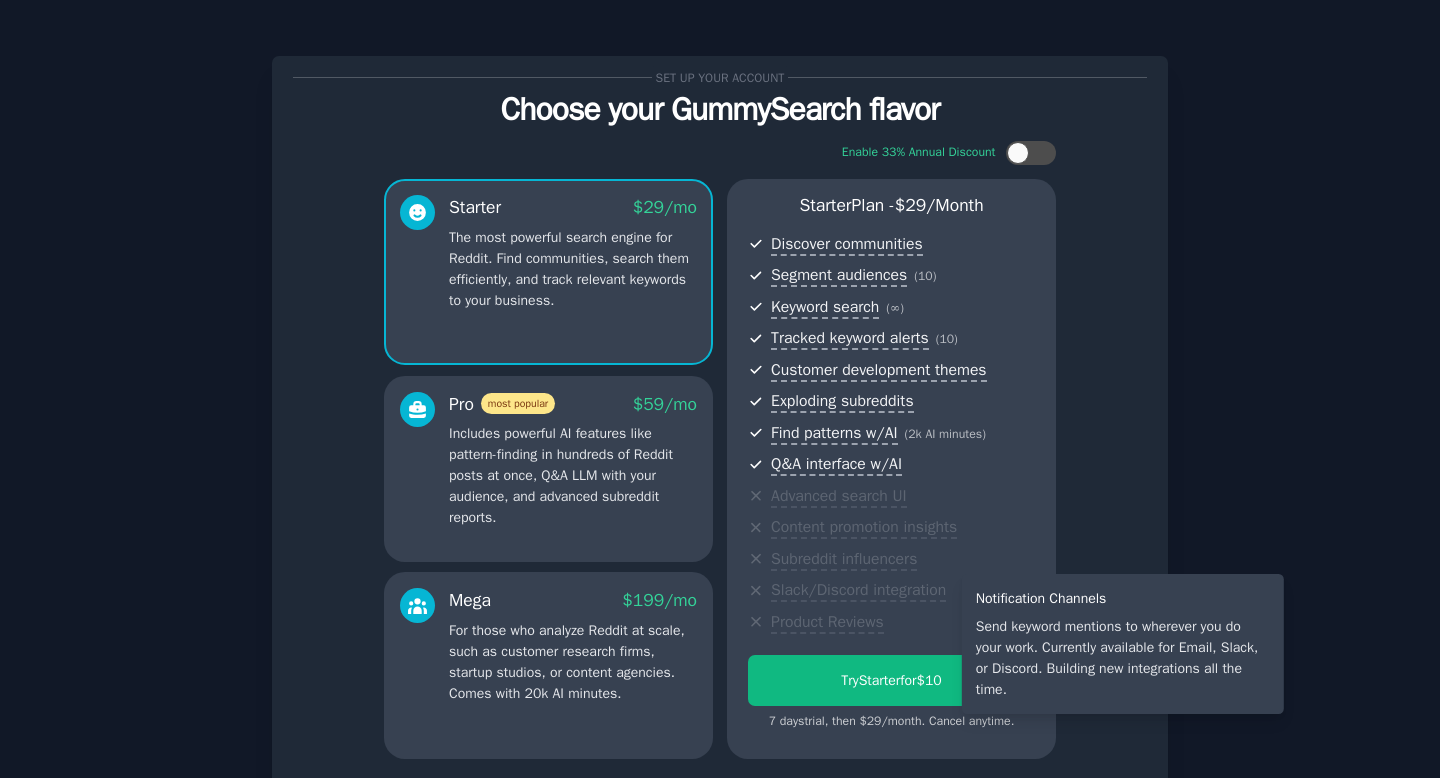 scroll, scrollTop: 170, scrollLeft: 0, axis: vertical 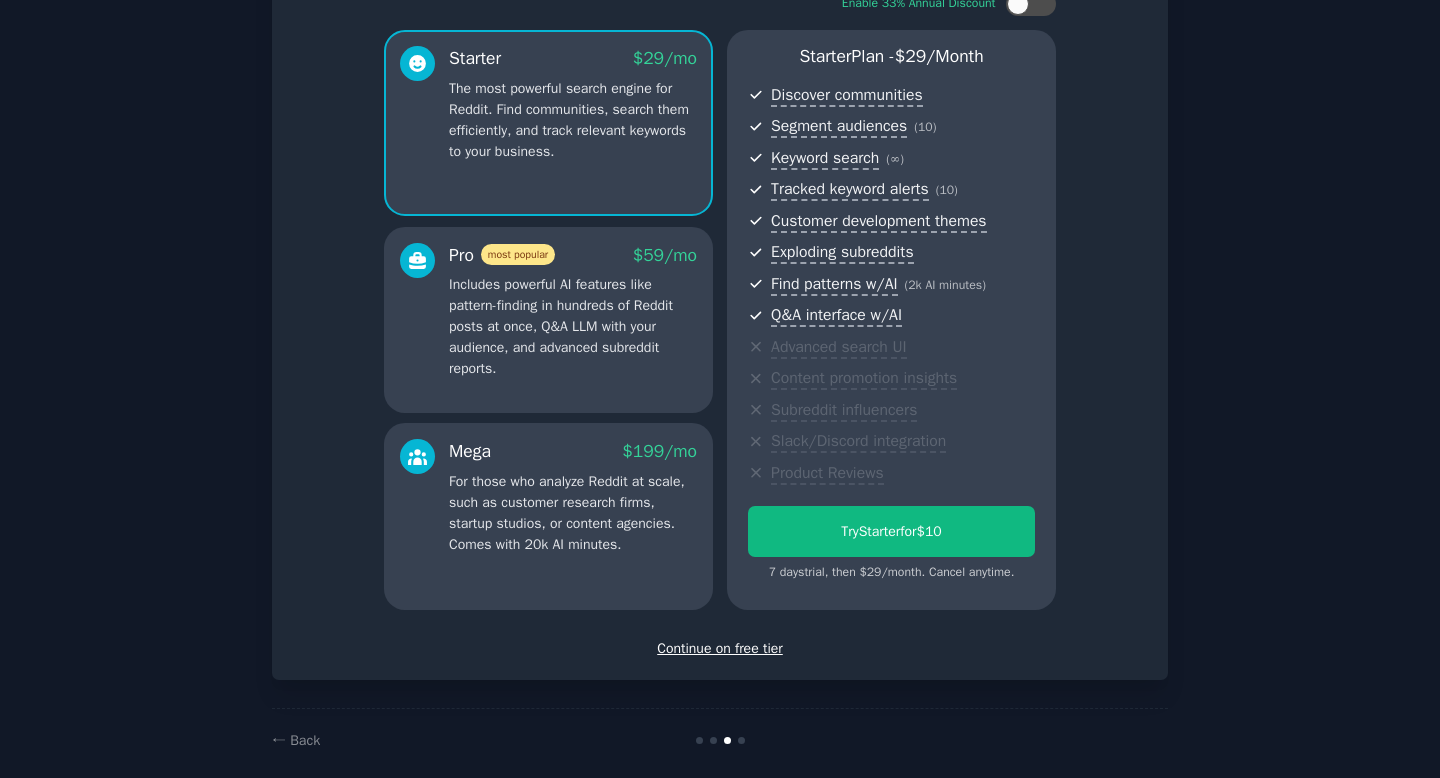 click on "Continue on free tier" at bounding box center (720, 648) 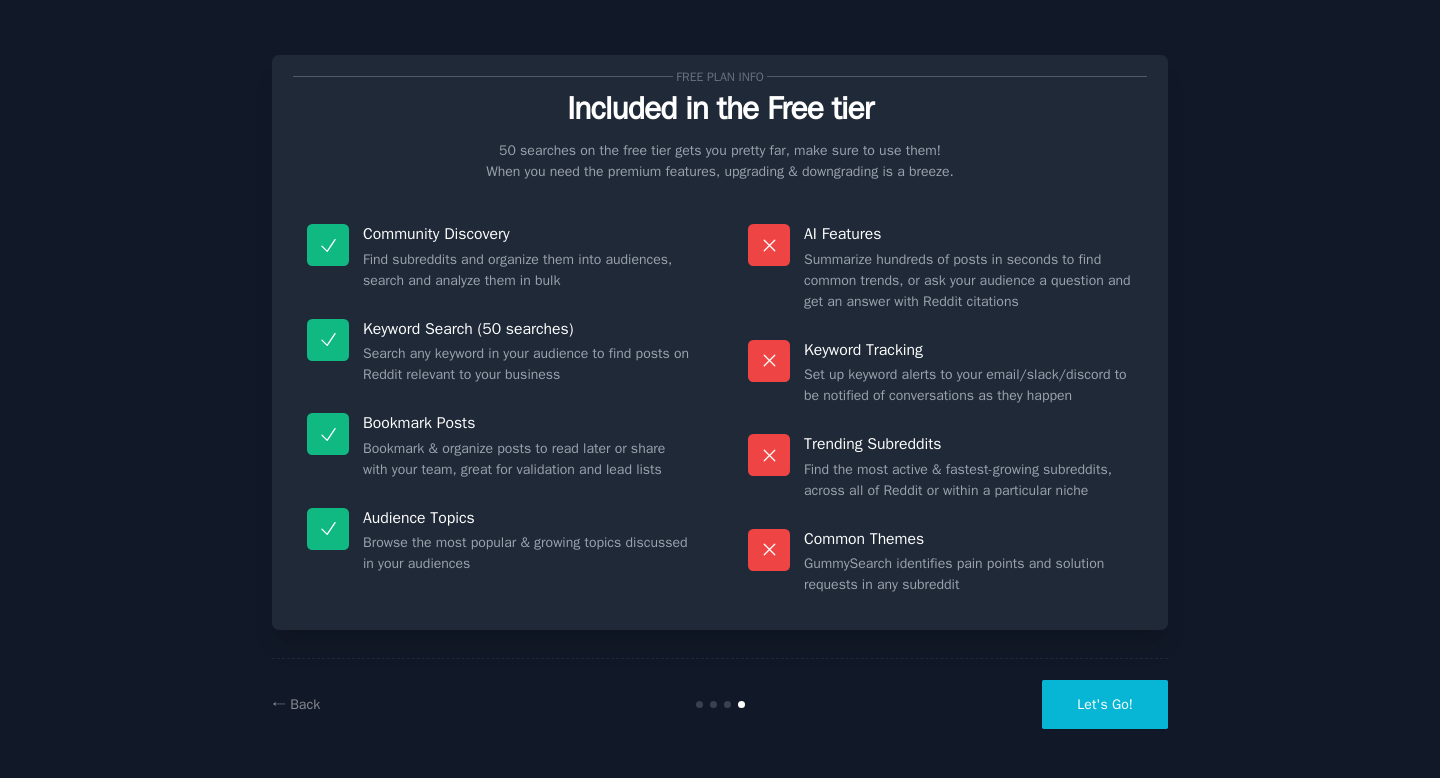 scroll, scrollTop: 1, scrollLeft: 0, axis: vertical 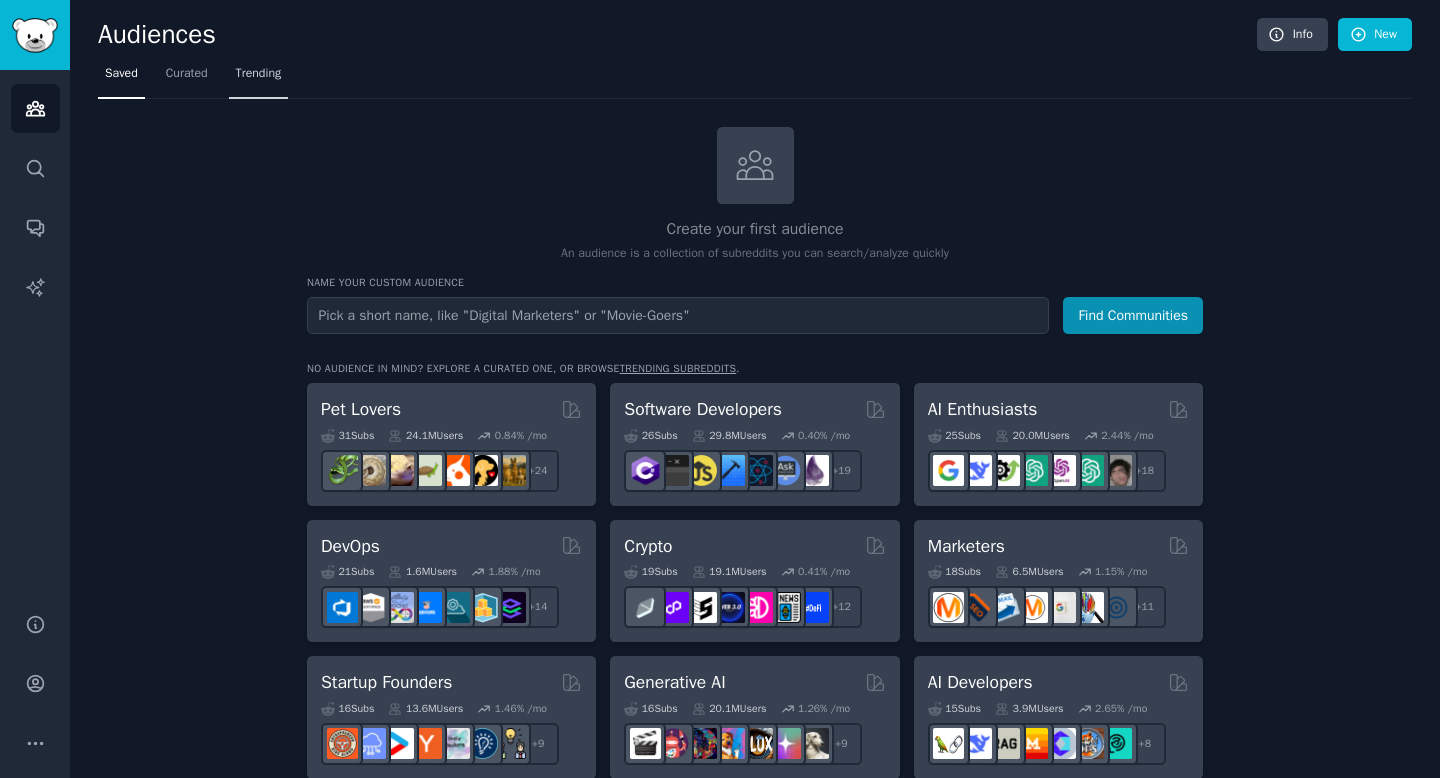 click on "Trending" at bounding box center (259, 74) 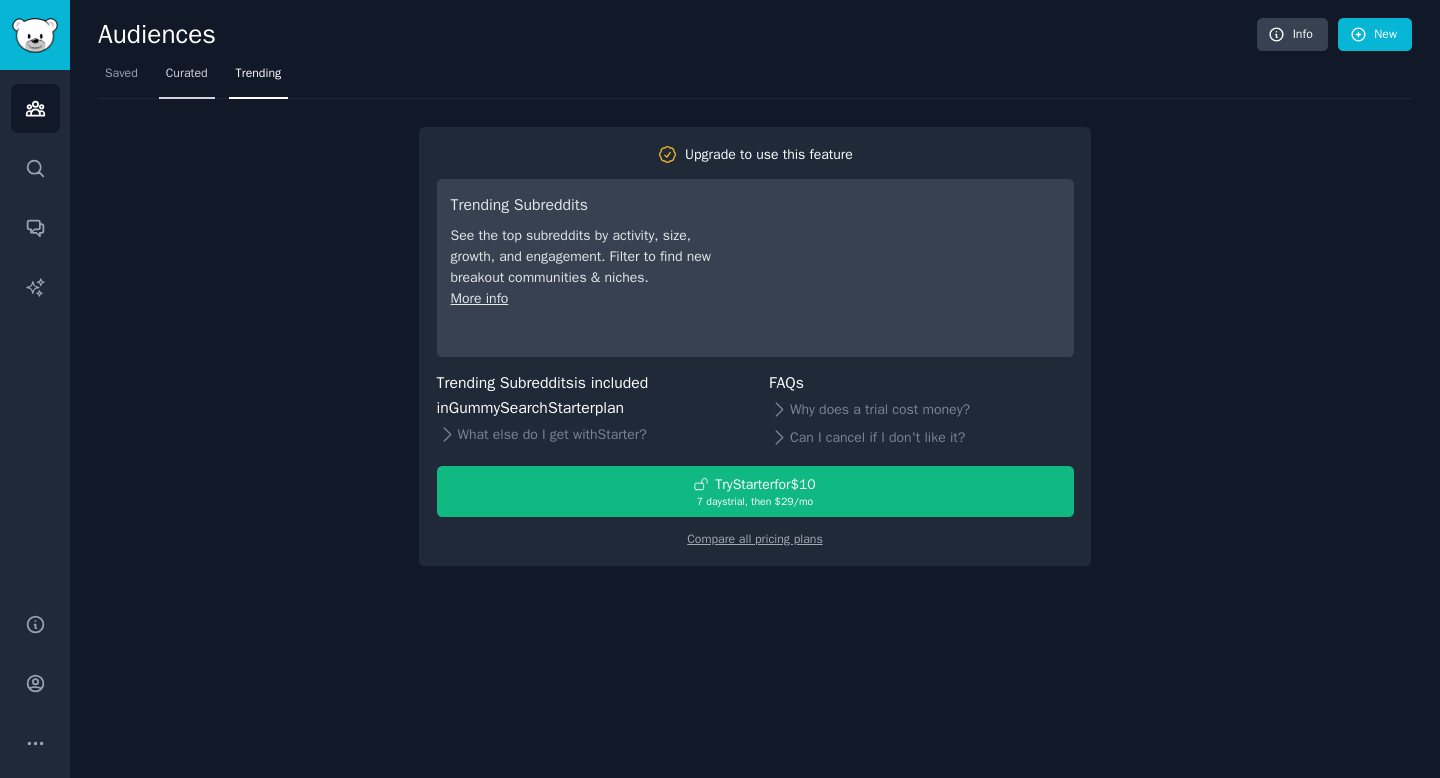 click on "Curated" at bounding box center (187, 78) 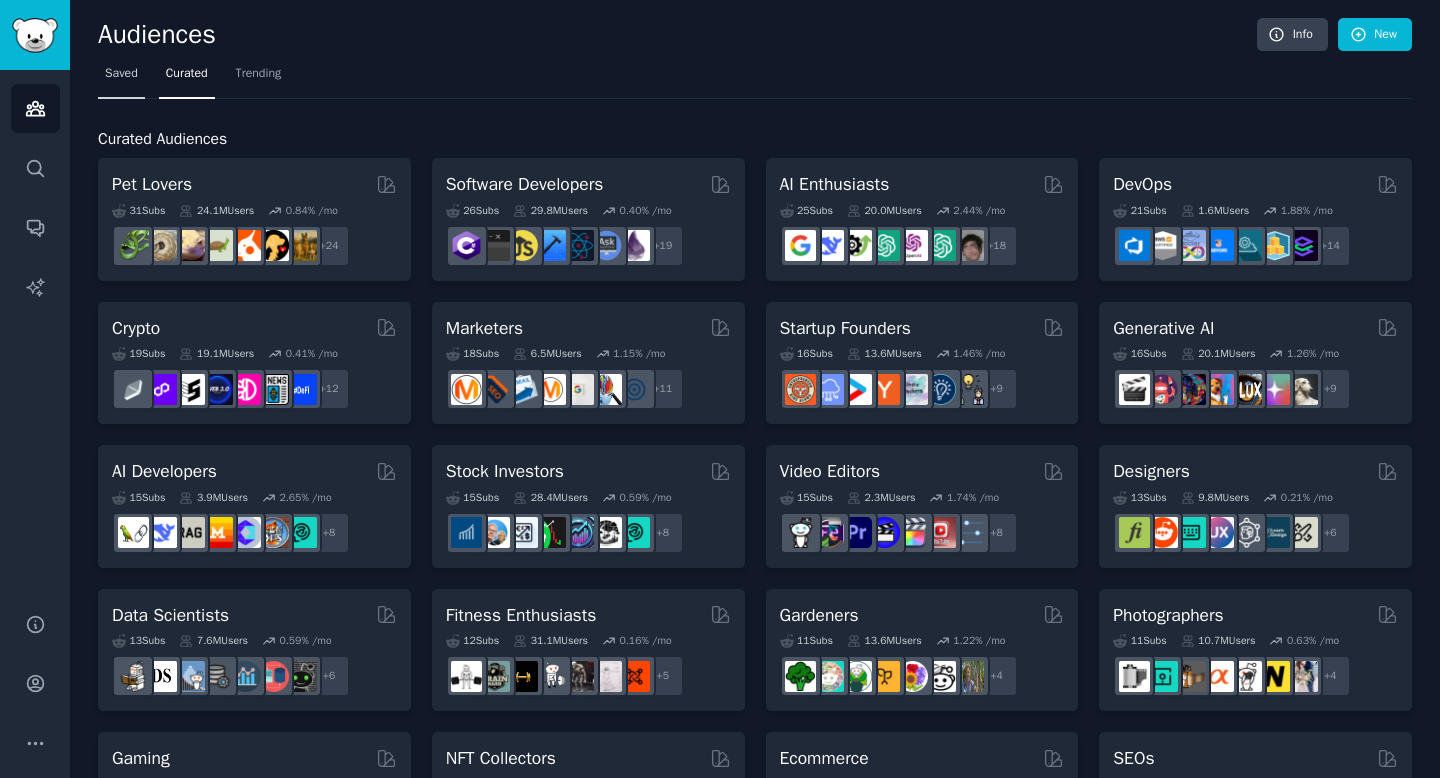 click on "Saved" at bounding box center [121, 74] 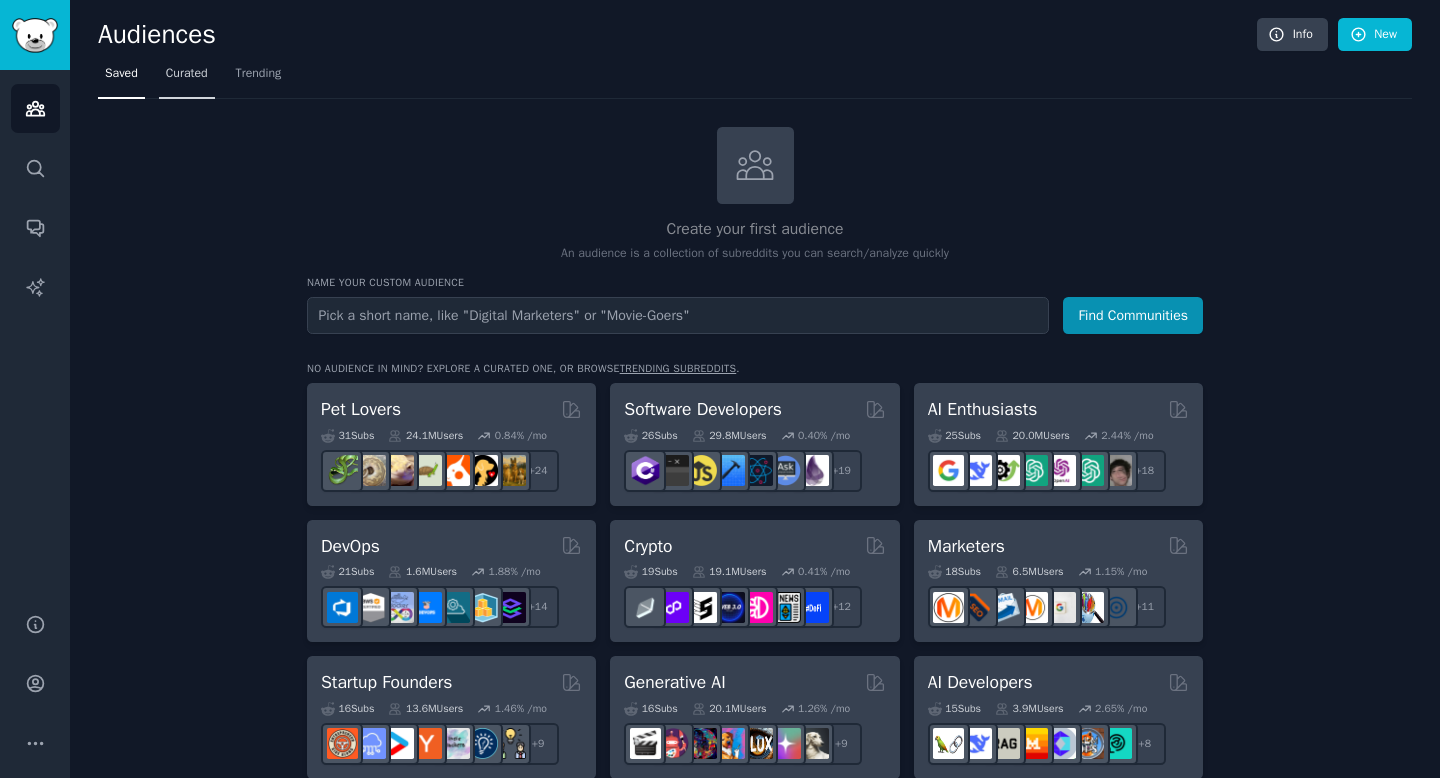 click on "Curated" at bounding box center [187, 78] 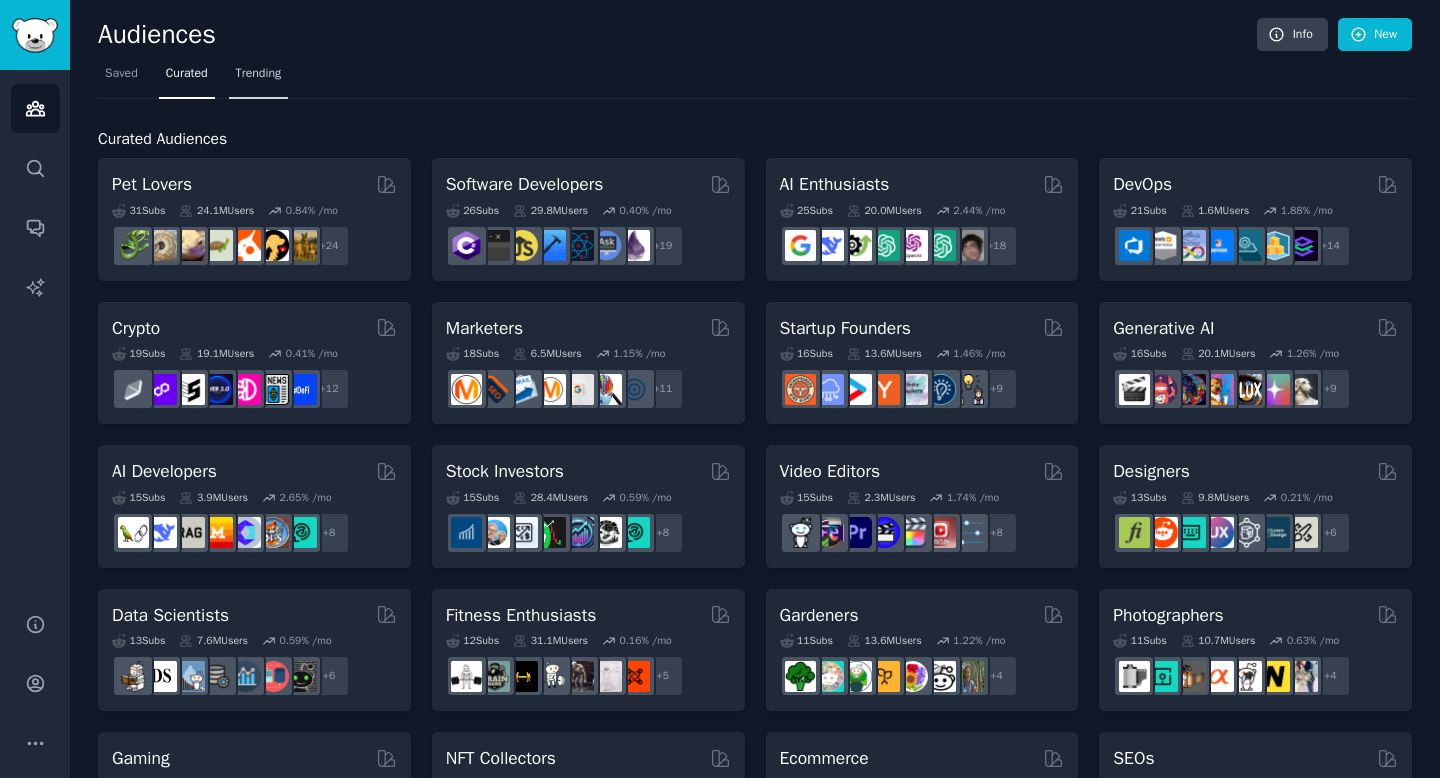 click on "Trending" at bounding box center [259, 78] 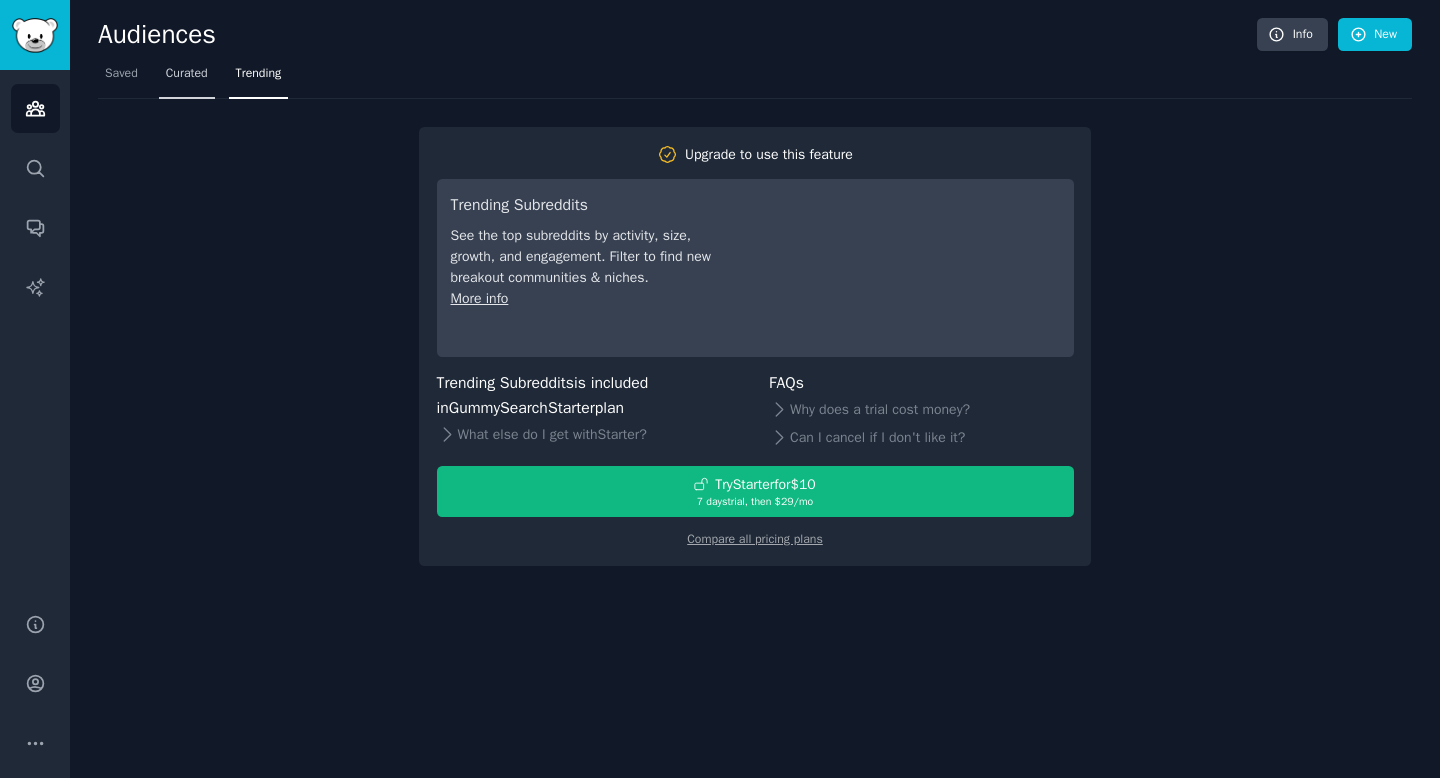 click on "Curated" at bounding box center (187, 78) 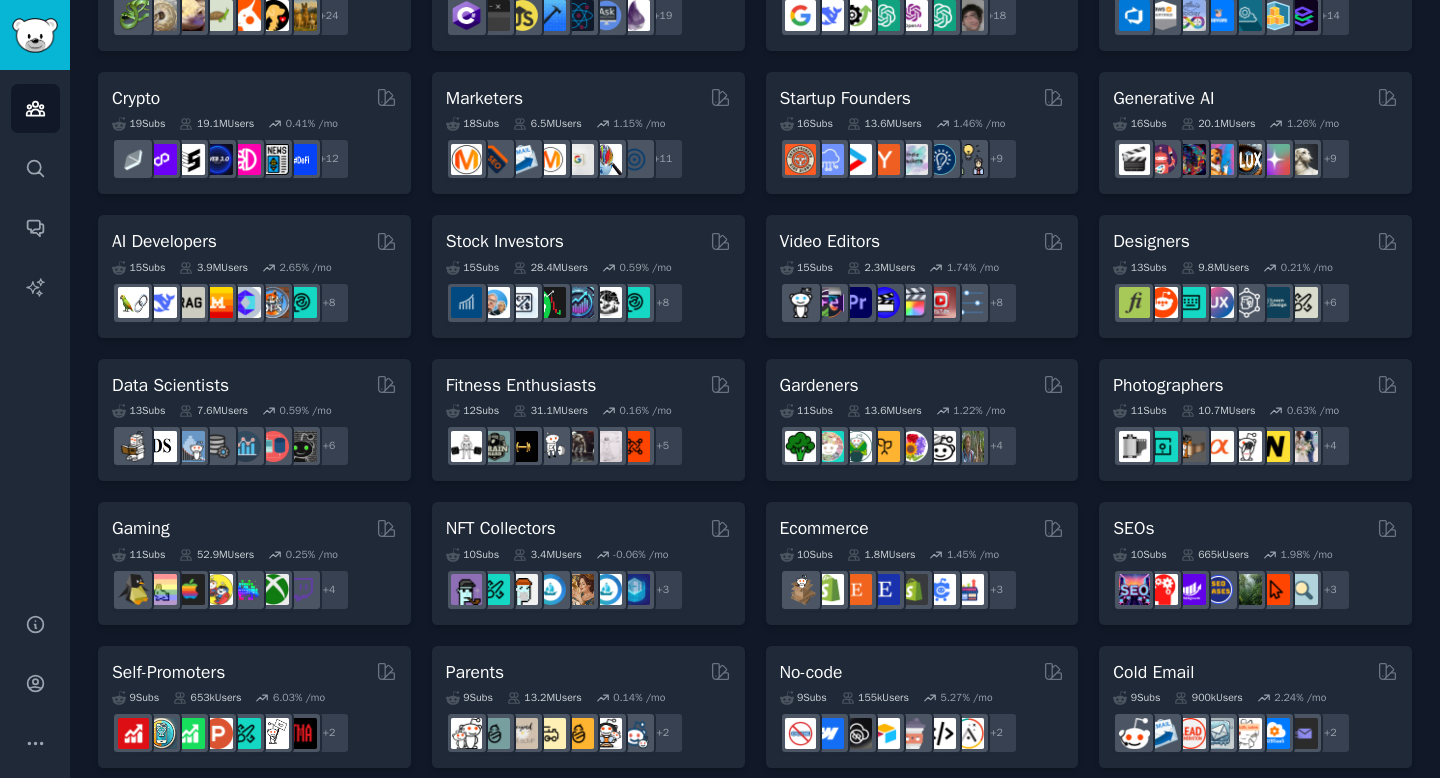 scroll, scrollTop: 238, scrollLeft: 0, axis: vertical 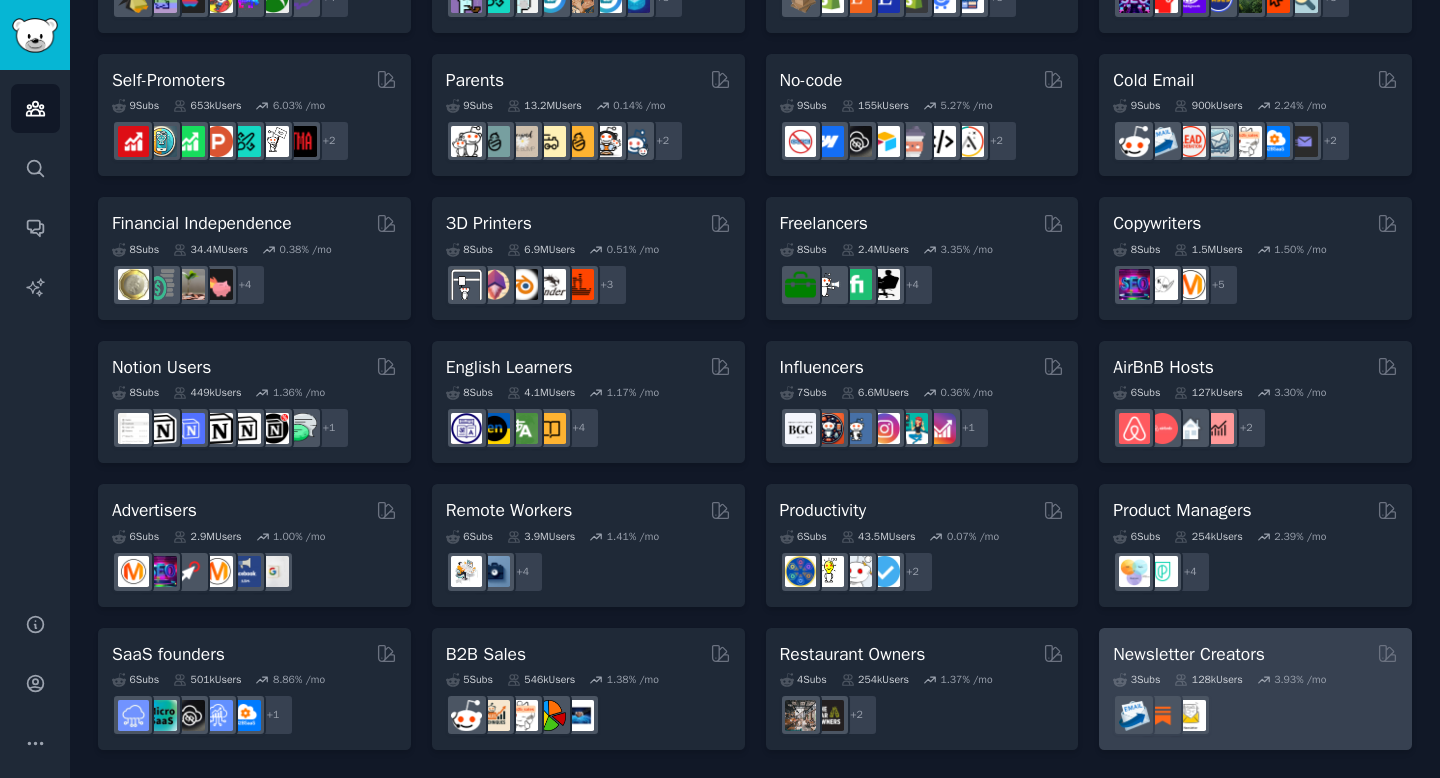 click on "3.93 % /mo" at bounding box center [1292, 680] 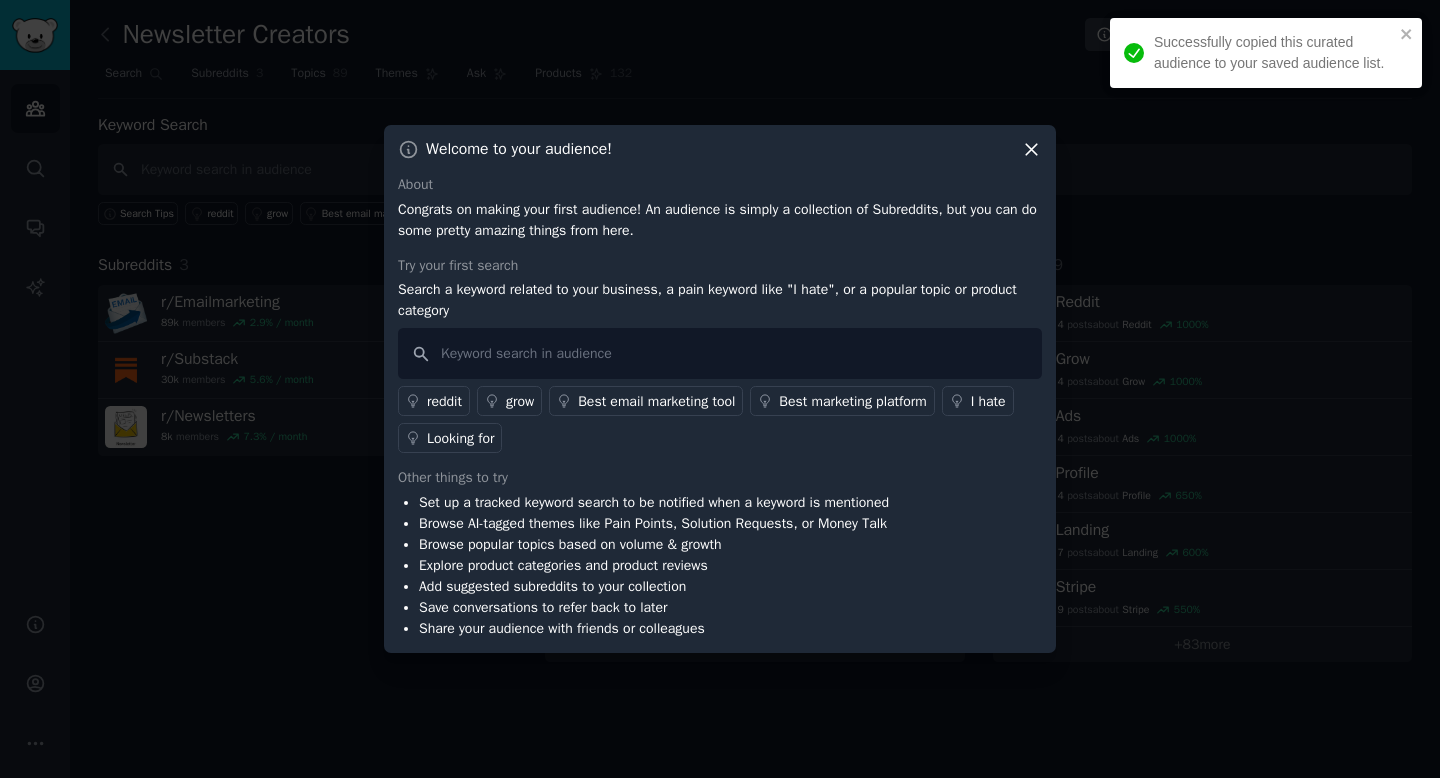 click 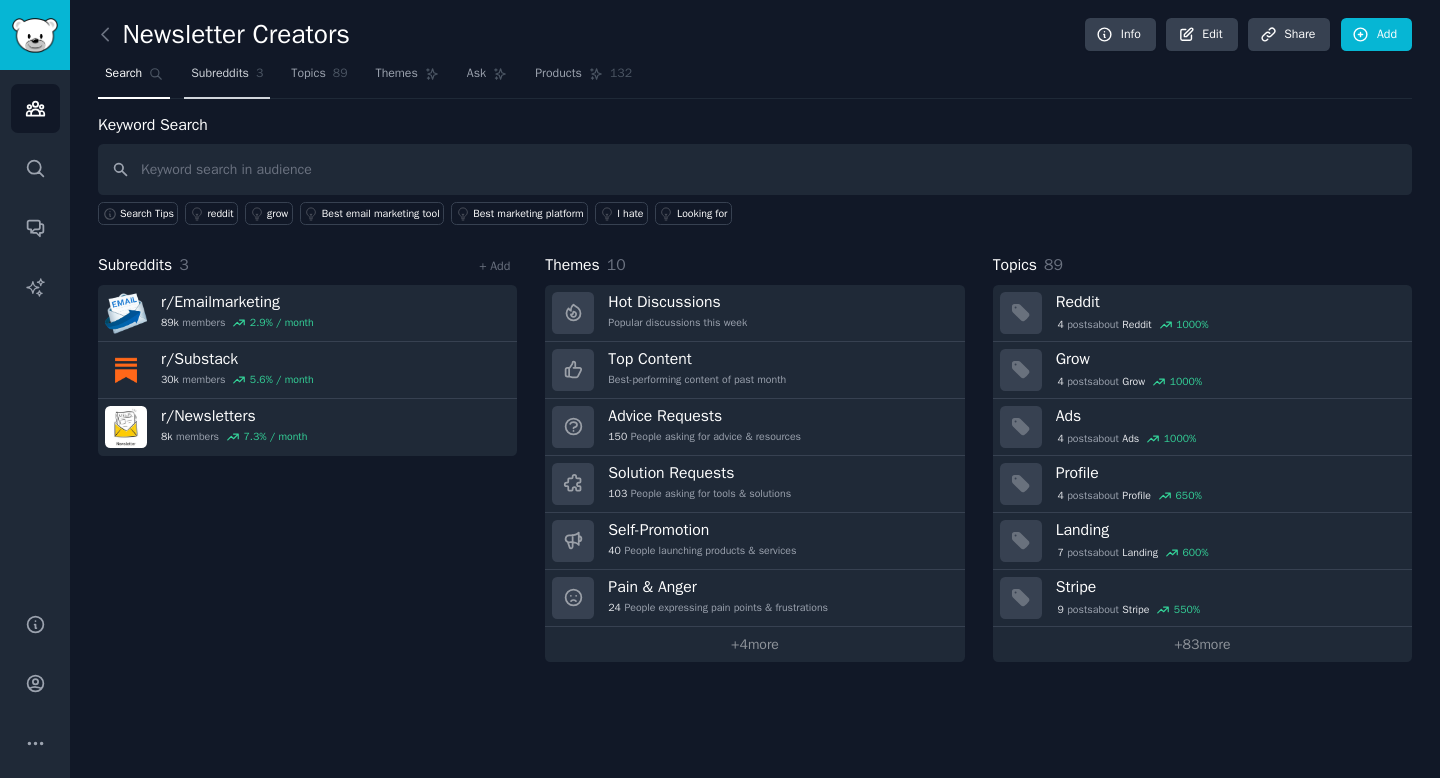 click on "Subreddits" at bounding box center (220, 74) 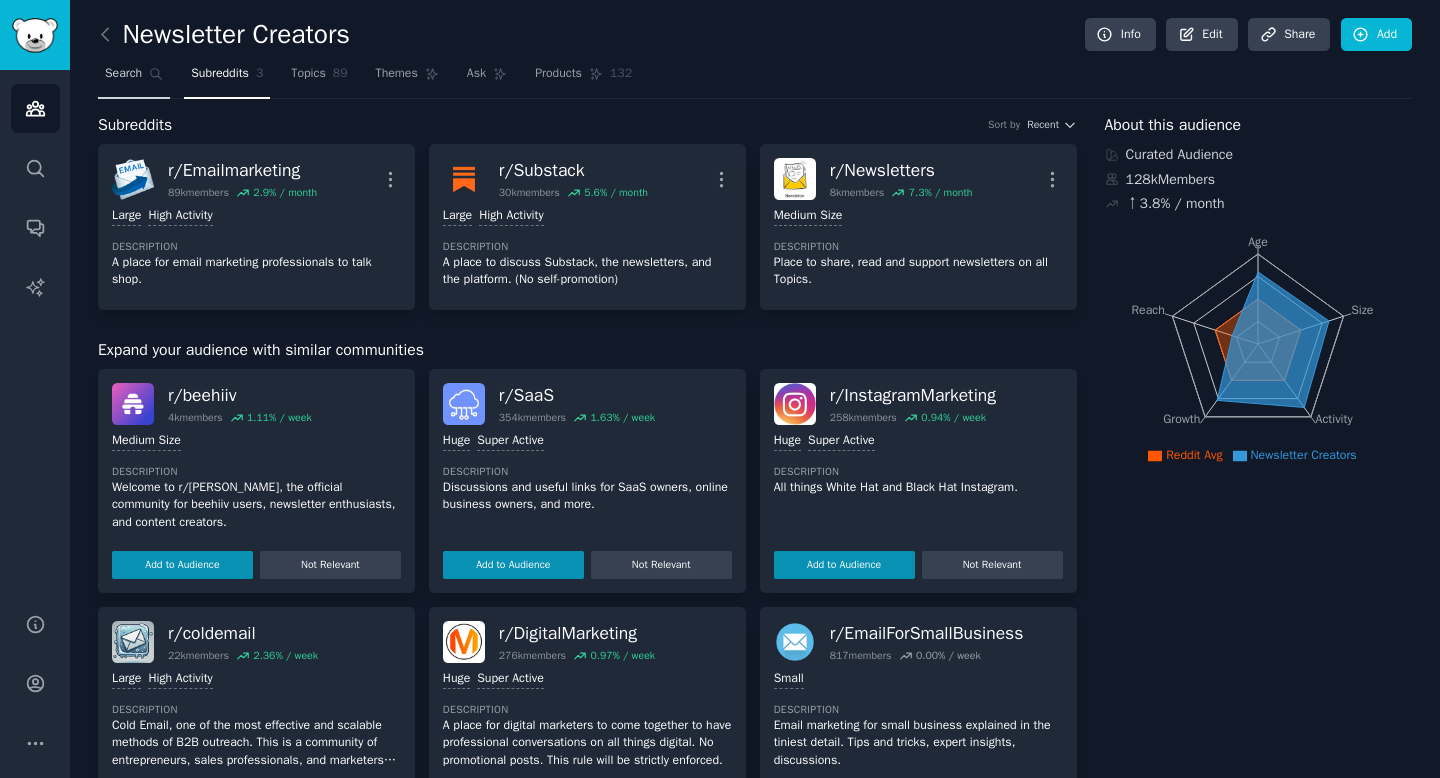 click on "Search" at bounding box center (134, 78) 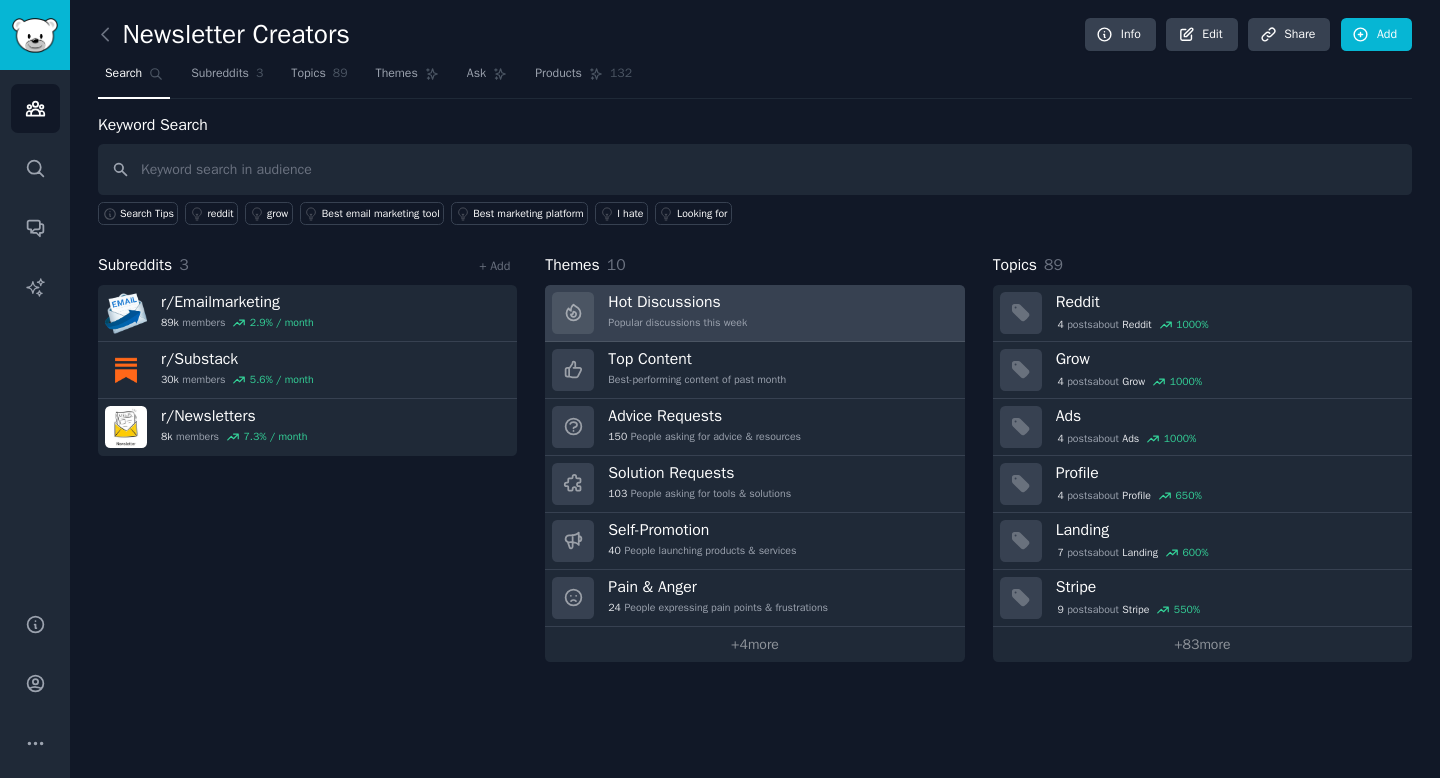 click on "Popular discussions this week" at bounding box center (677, 323) 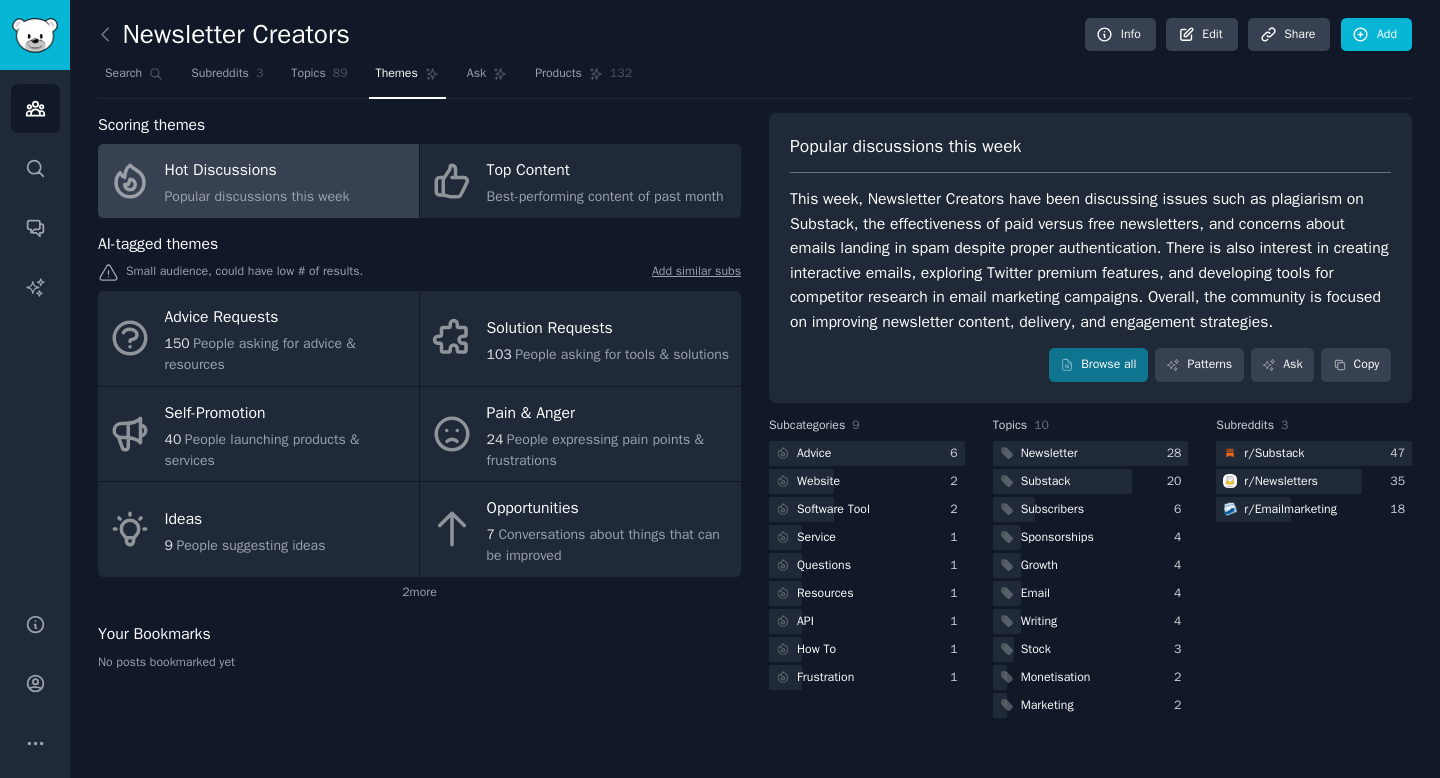 click on "Scoring themes Hot Discussions Popular discussions this week Top Content Best-performing content of past month AI-tagged themes Small audience, could have low # of results.  Add similar subs Advice Requests 150 People asking for advice & resources Solution Requests 103 People asking for tools & solutions Self-Promotion 40 People launching products & services Pain & Anger 24 People expressing pain points & frustrations Ideas 9 People suggesting ideas Opportunities 7 Conversations about things that can be improved 2  more Your Bookmarks No posts bookmarked yet Popular discussions this week Browse all Patterns Ask Copy Subcategories 9   Advice 6   Website 2   Software Tool 2   Service 1   Questions 1   Resources 1   API 1   How To 1   Frustration 1 Topics 10   Newsletter 28   Substack 20   Subscribers 6   Sponsorships 4   Growth 4   Email 4   Writing 4   Stock 3   Monetisation 2   Marketing 2 Subreddits 3  r/ Substack 47  r/ Newsletters 35  r/ Emailmarketing 18" at bounding box center [755, 417] 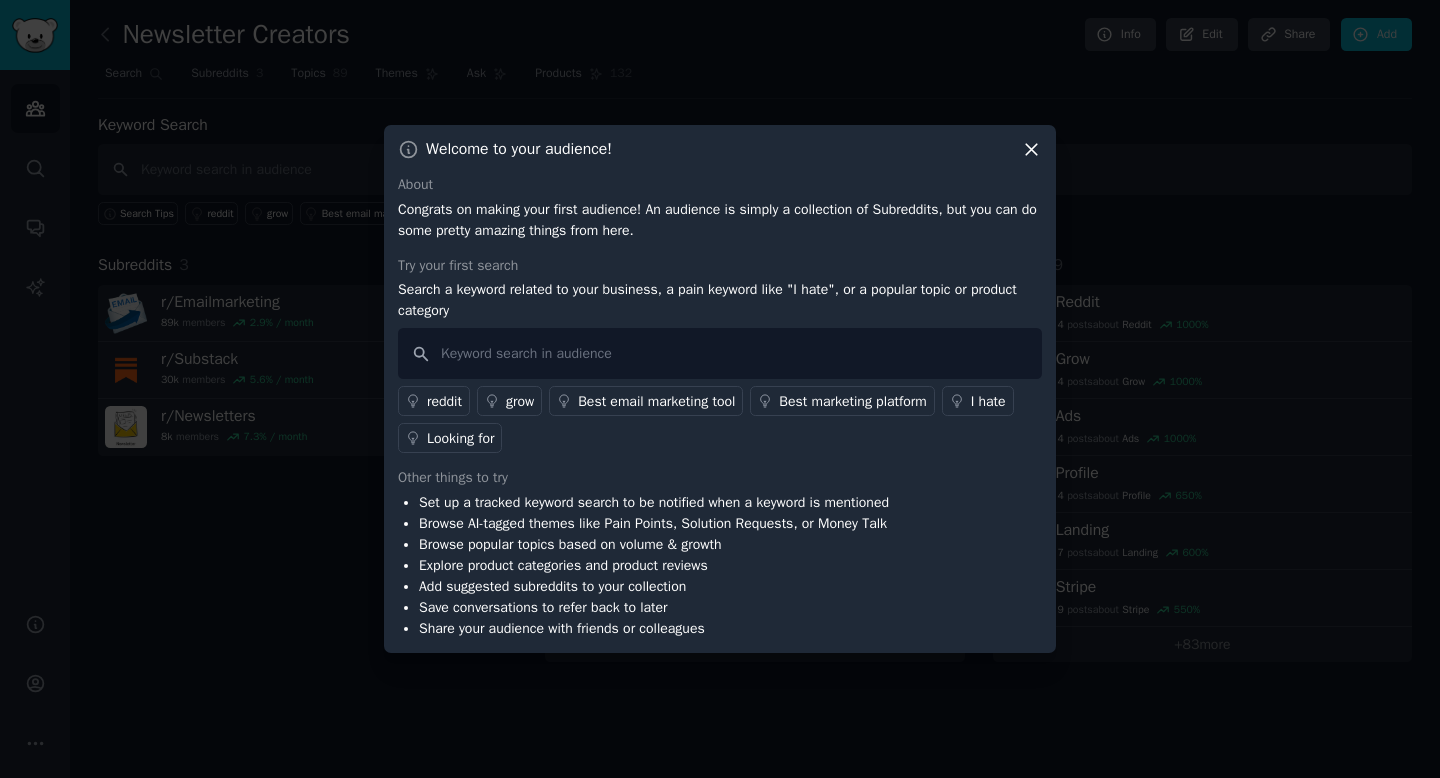 click 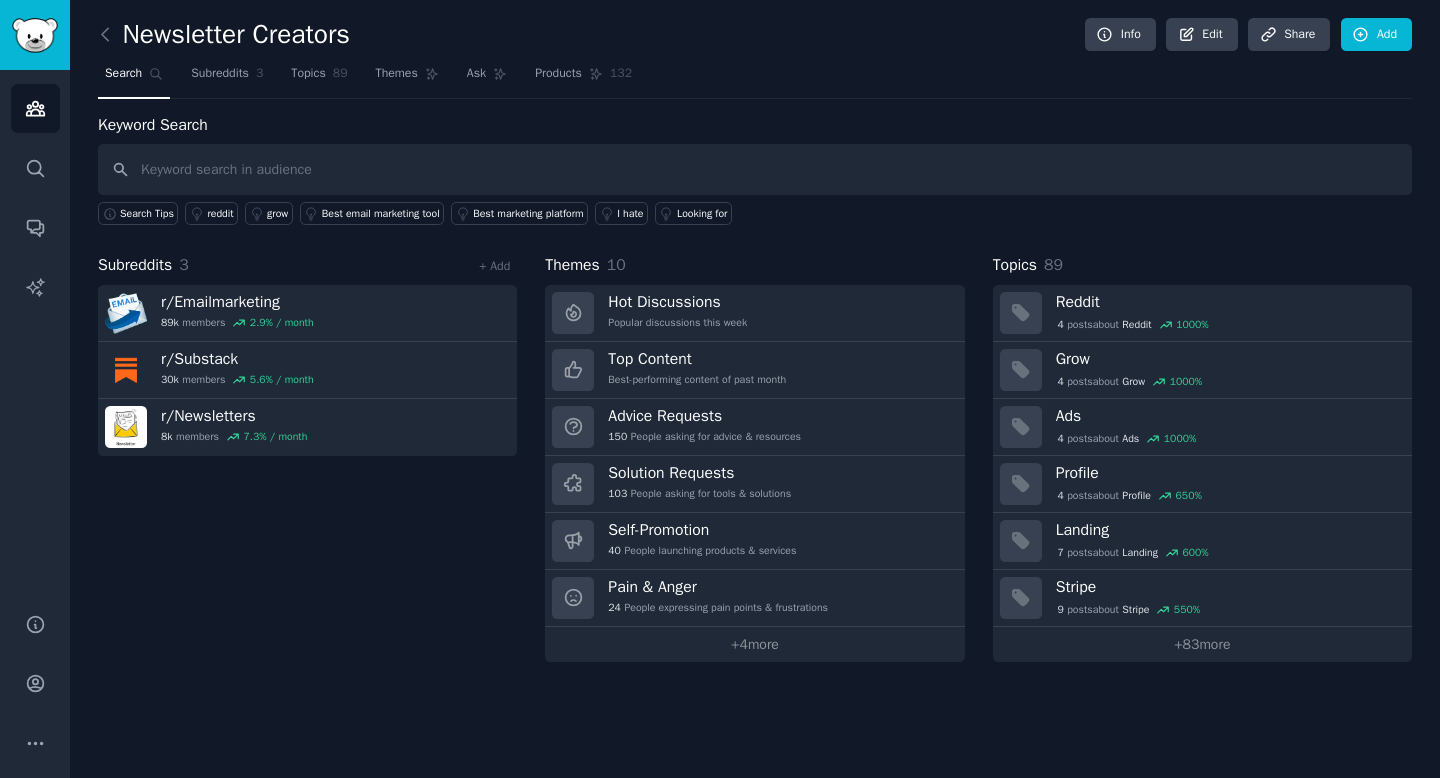 click at bounding box center [110, 35] 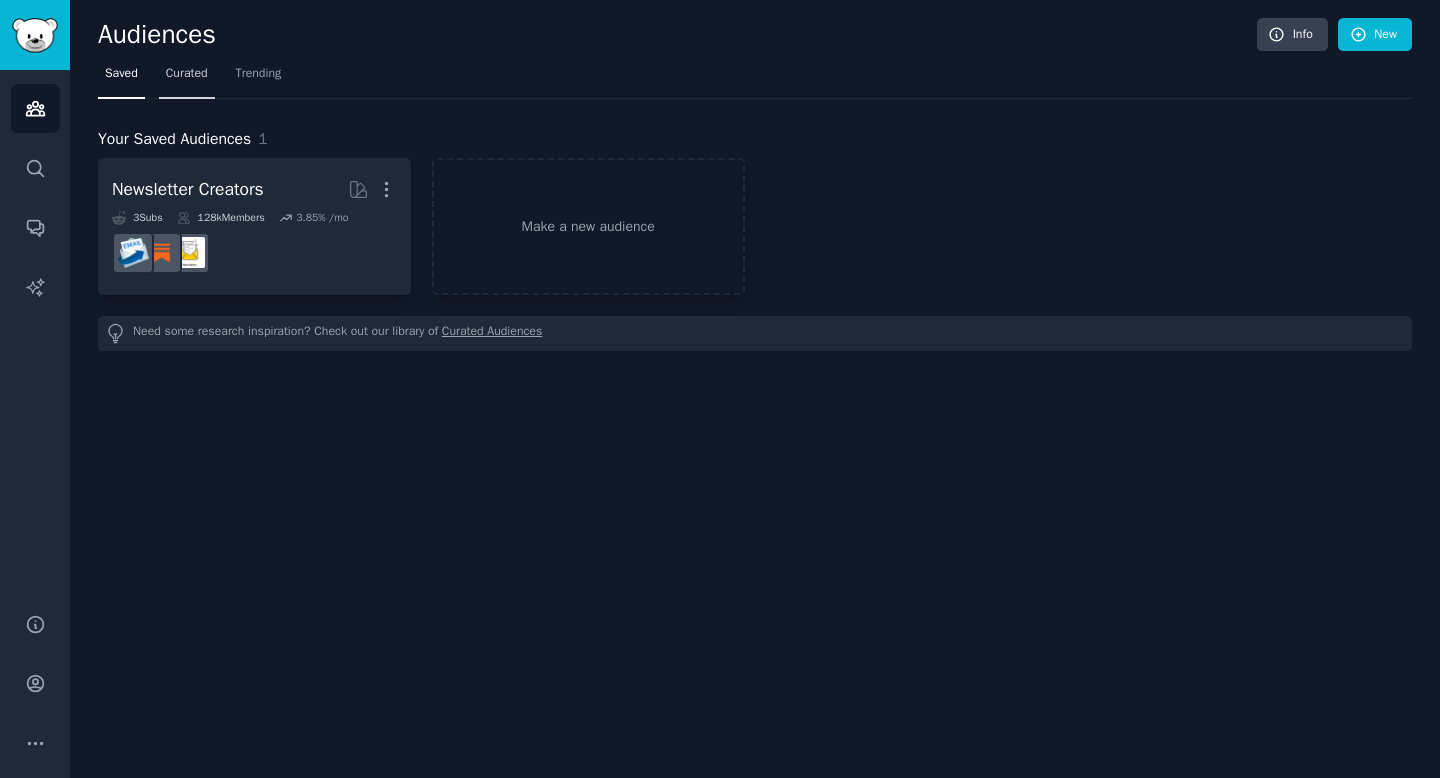 click on "Curated" at bounding box center (187, 74) 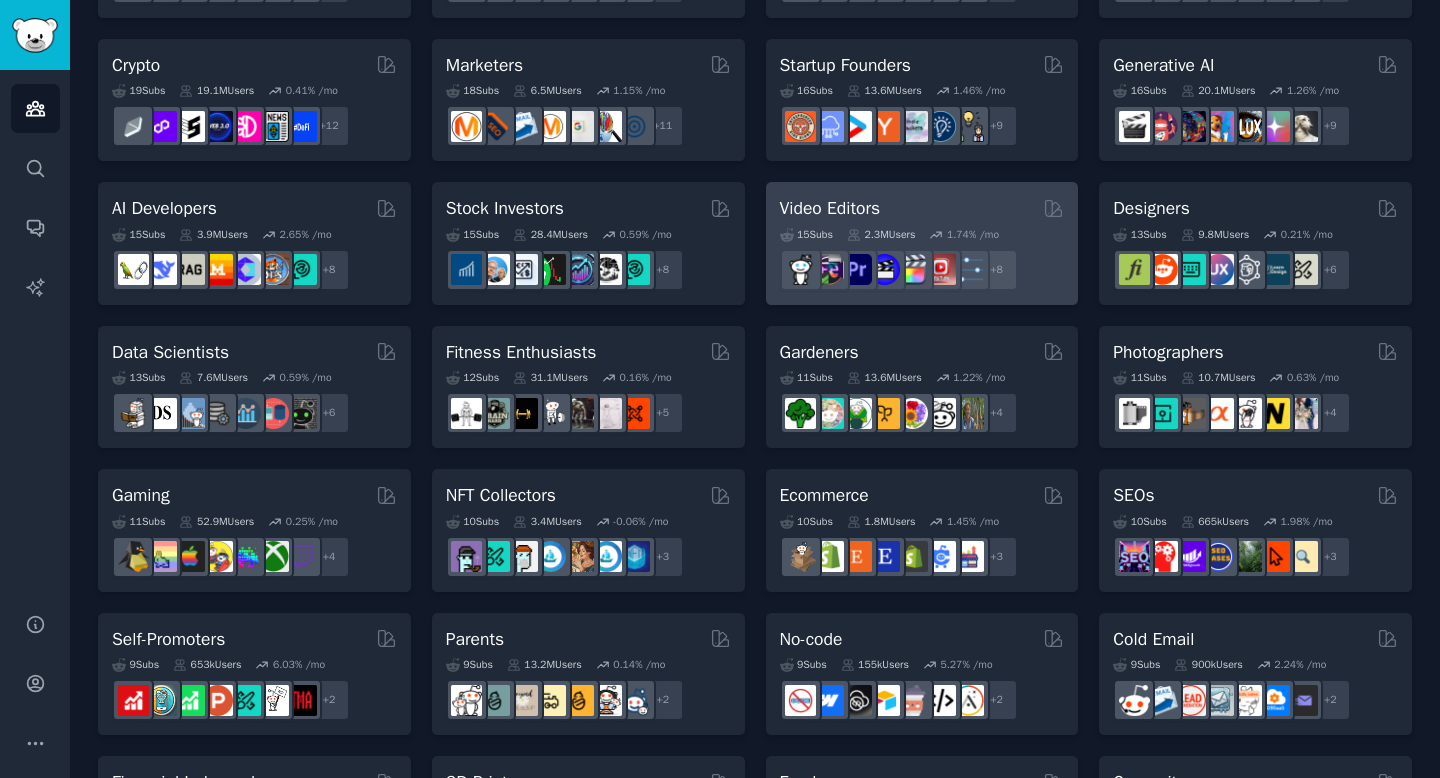 scroll, scrollTop: 0, scrollLeft: 0, axis: both 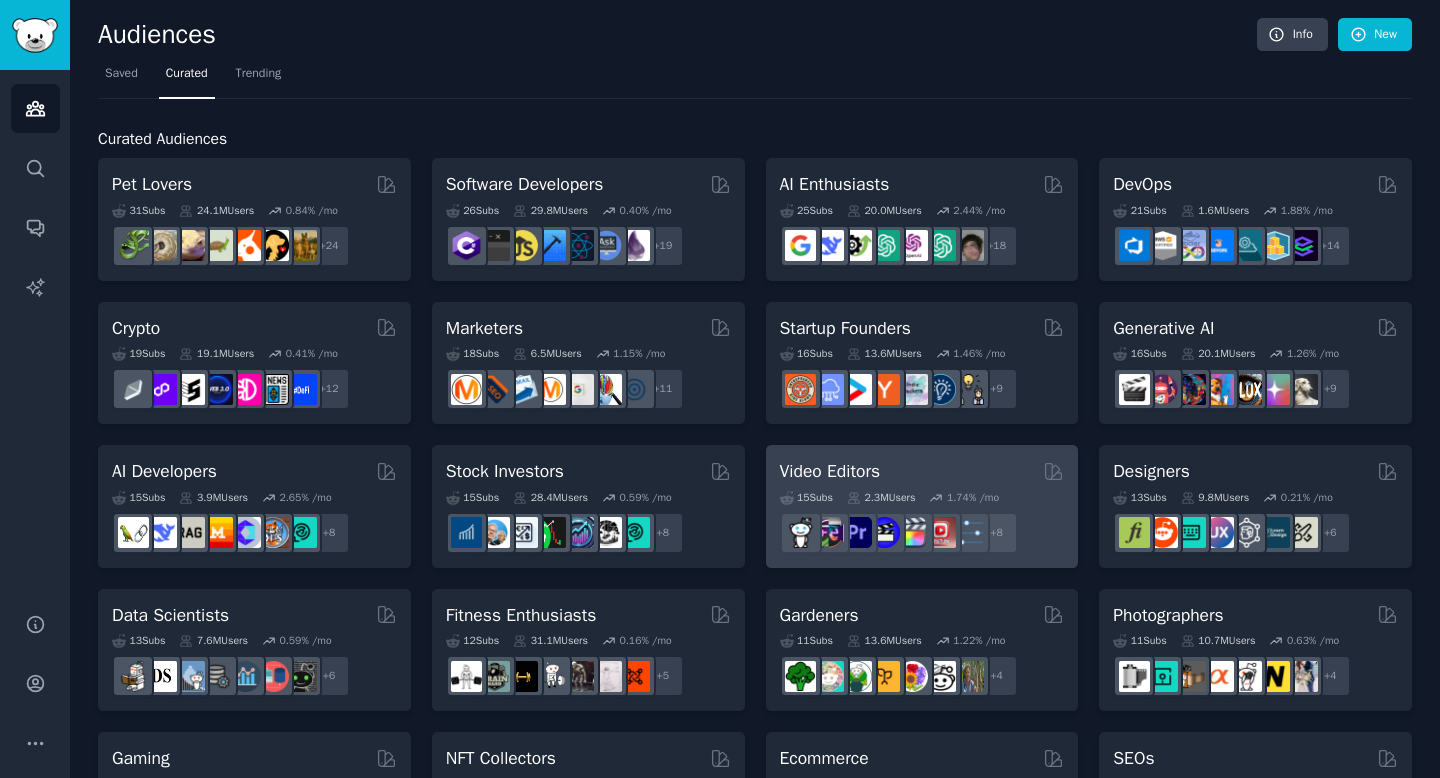 click on "Saved Curated Trending" at bounding box center (755, 78) 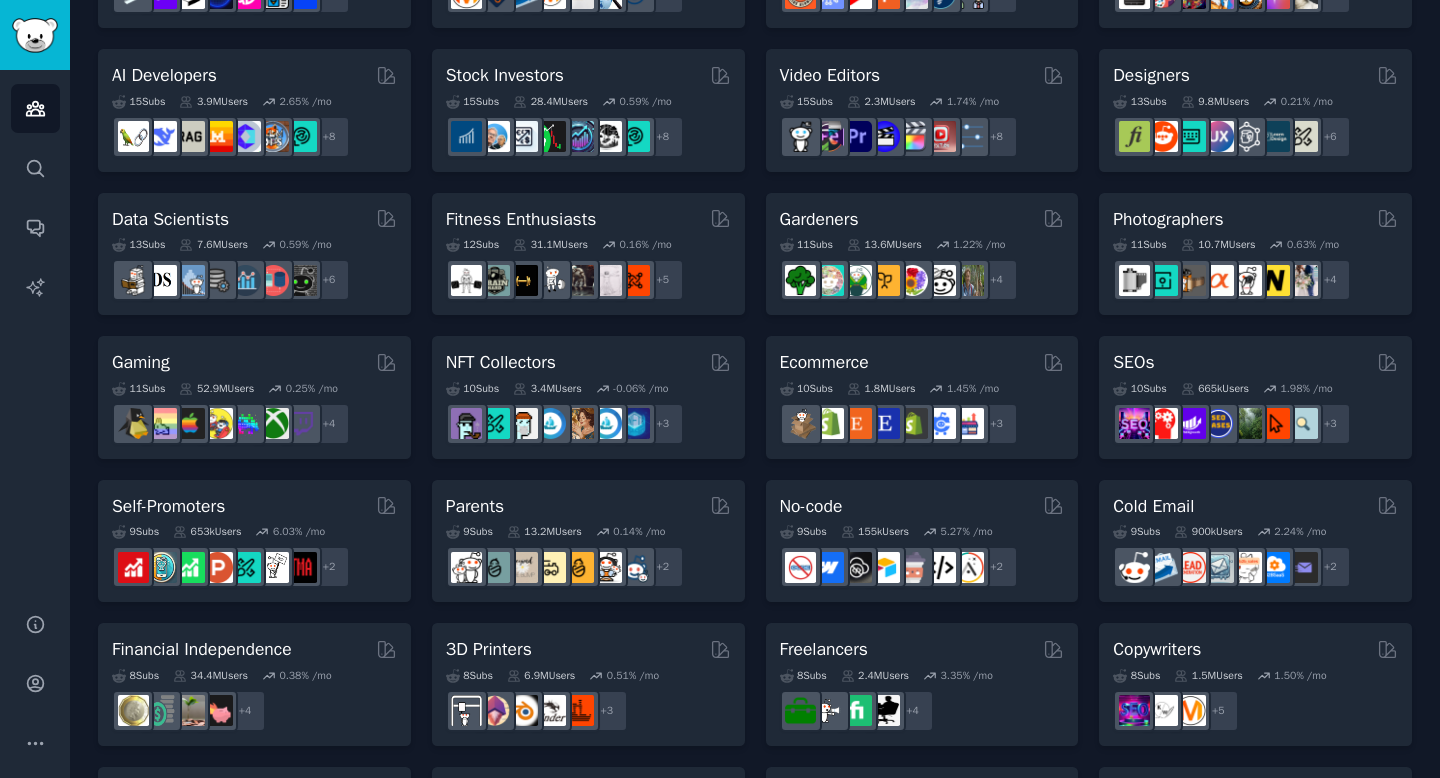 scroll, scrollTop: 404, scrollLeft: 0, axis: vertical 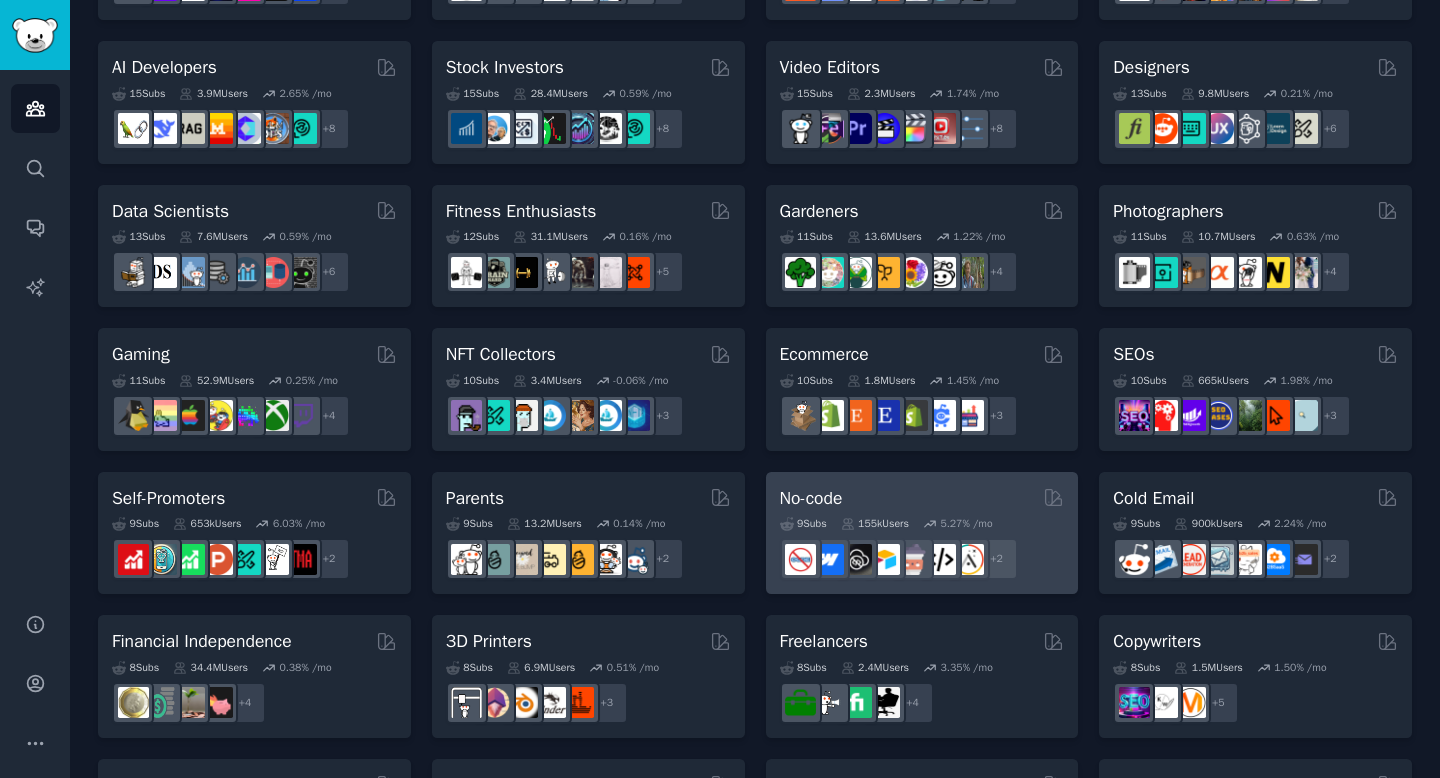 click on "No-code" at bounding box center [922, 498] 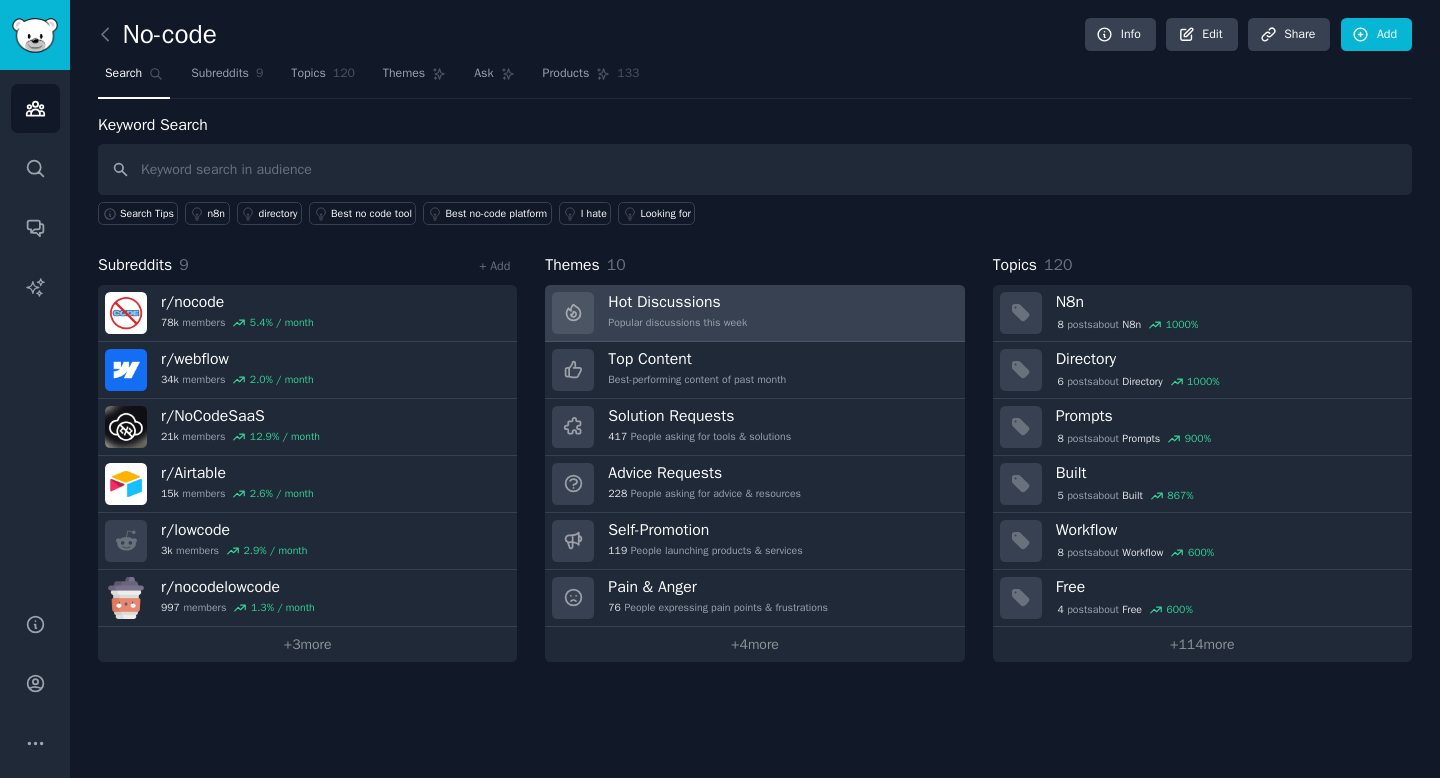 click on "Popular discussions this week" at bounding box center (677, 323) 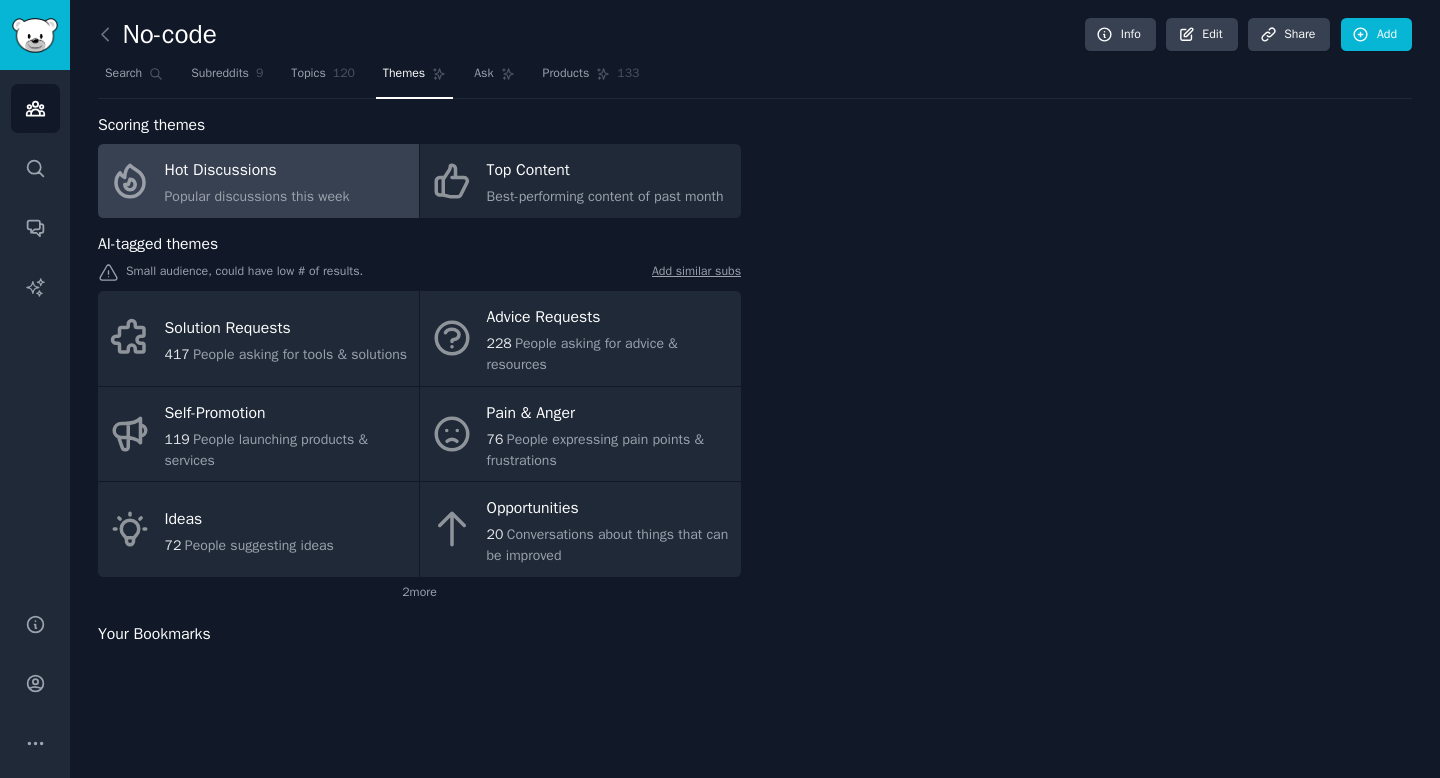 click on "Advice Requests" at bounding box center (609, 318) 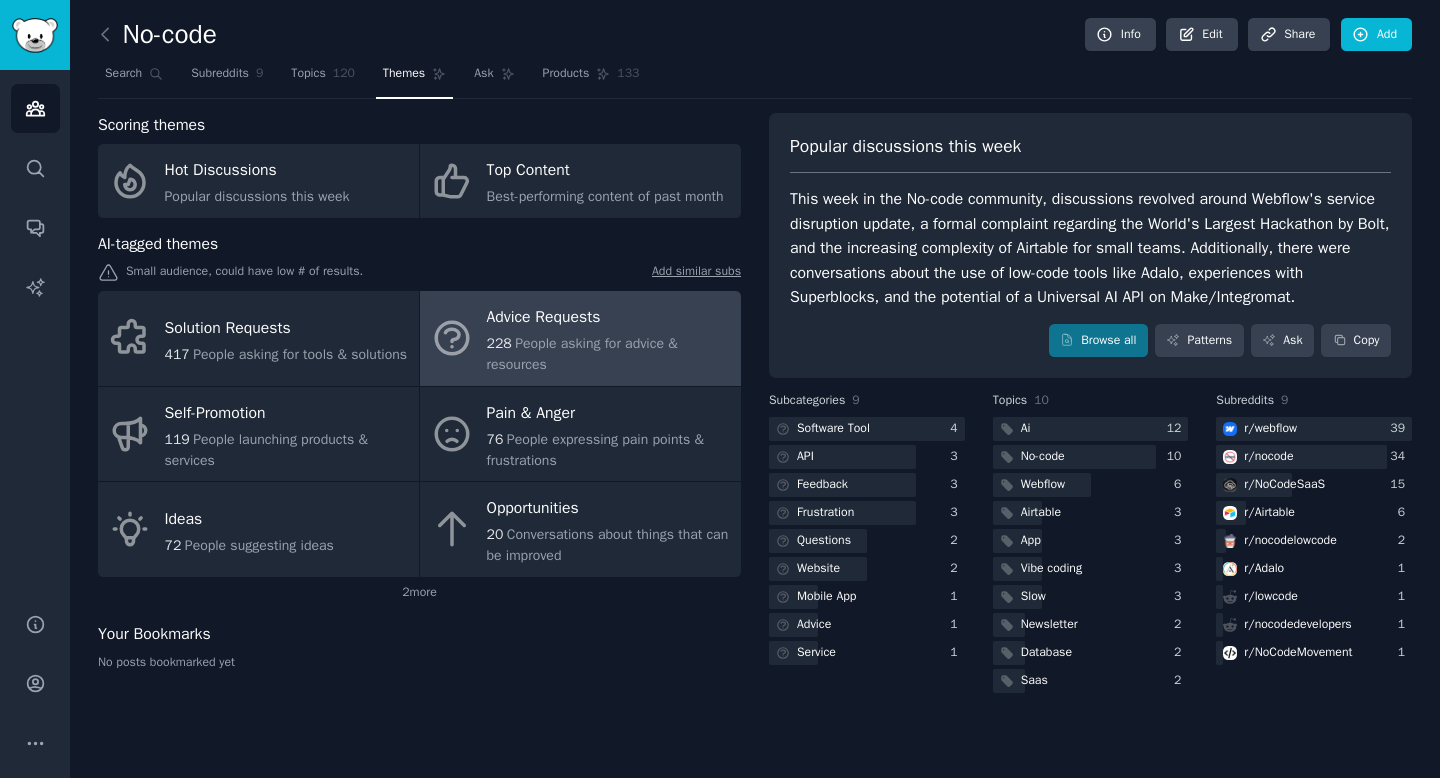 click on "No-code Info Edit Share Add Search Subreddits 9 Topics 120 Themes Ask Products 133 Scoring themes Hot Discussions Popular discussions this week Top Content Best-performing content of past month AI-tagged themes Small audience, could have low # of results.  Add similar subs Solution Requests 417 People asking for tools & solutions Advice Requests 228 People asking for advice & resources Self-Promotion 119 People launching products & services Pain & Anger 76 People expressing pain points & frustrations Ideas 72 People suggesting ideas Opportunities 20 Conversations about things that can be improved 2  more Your Bookmarks No posts bookmarked yet Popular discussions this week Browse all Patterns Ask Copy Subcategories 9   Software Tool 4   API 3   Feedback 3   Frustration 3   Questions 2   Website 2   Mobile App 1   Advice 1   Service 1 Topics 10   Ai 12   No-code 10   Webflow 6   Airtable 3   App 3   Vibe coding 3   Slow 3   Newsletter 2   Database 2   Saas 2 Subreddits 9  r/ webflow 39  r/ nocode 34  r/ 15  r/" 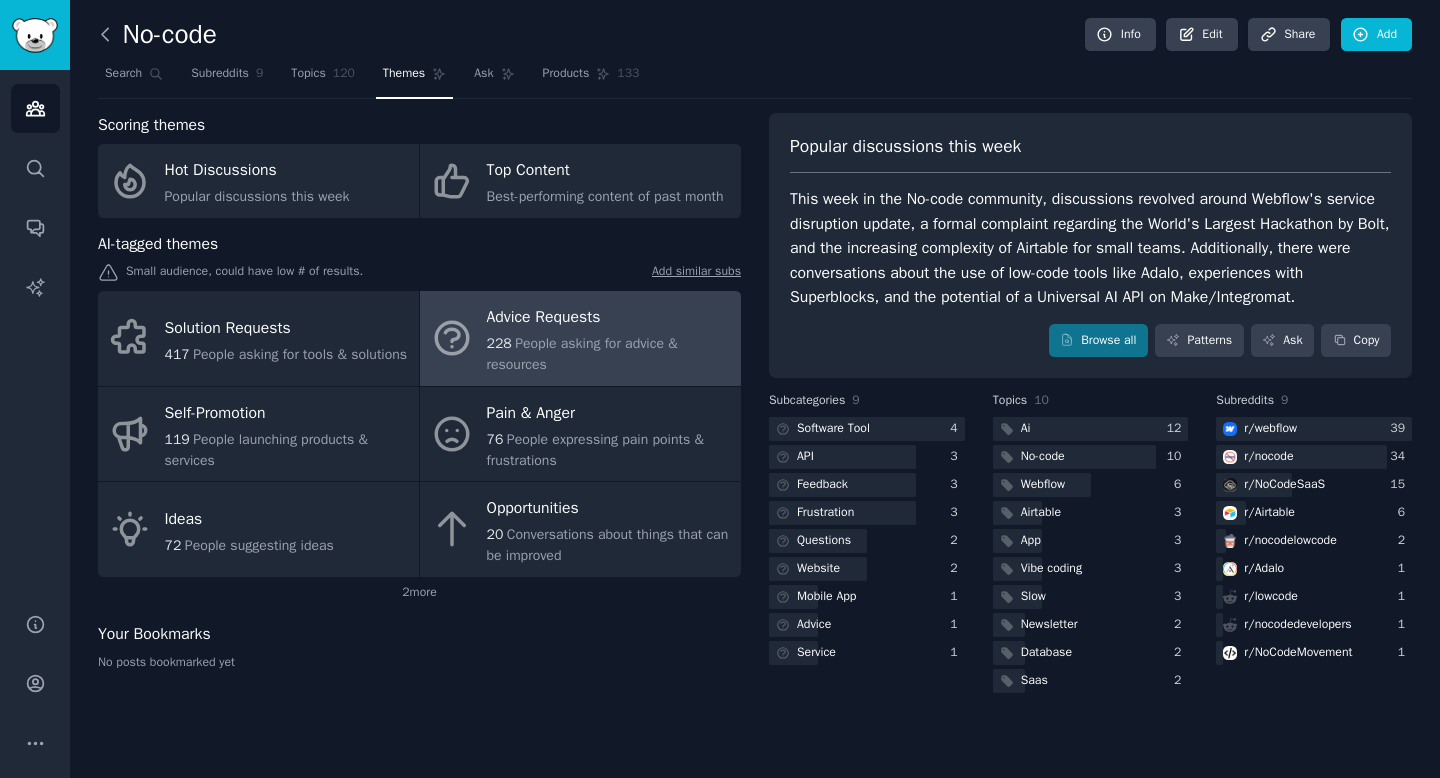 click 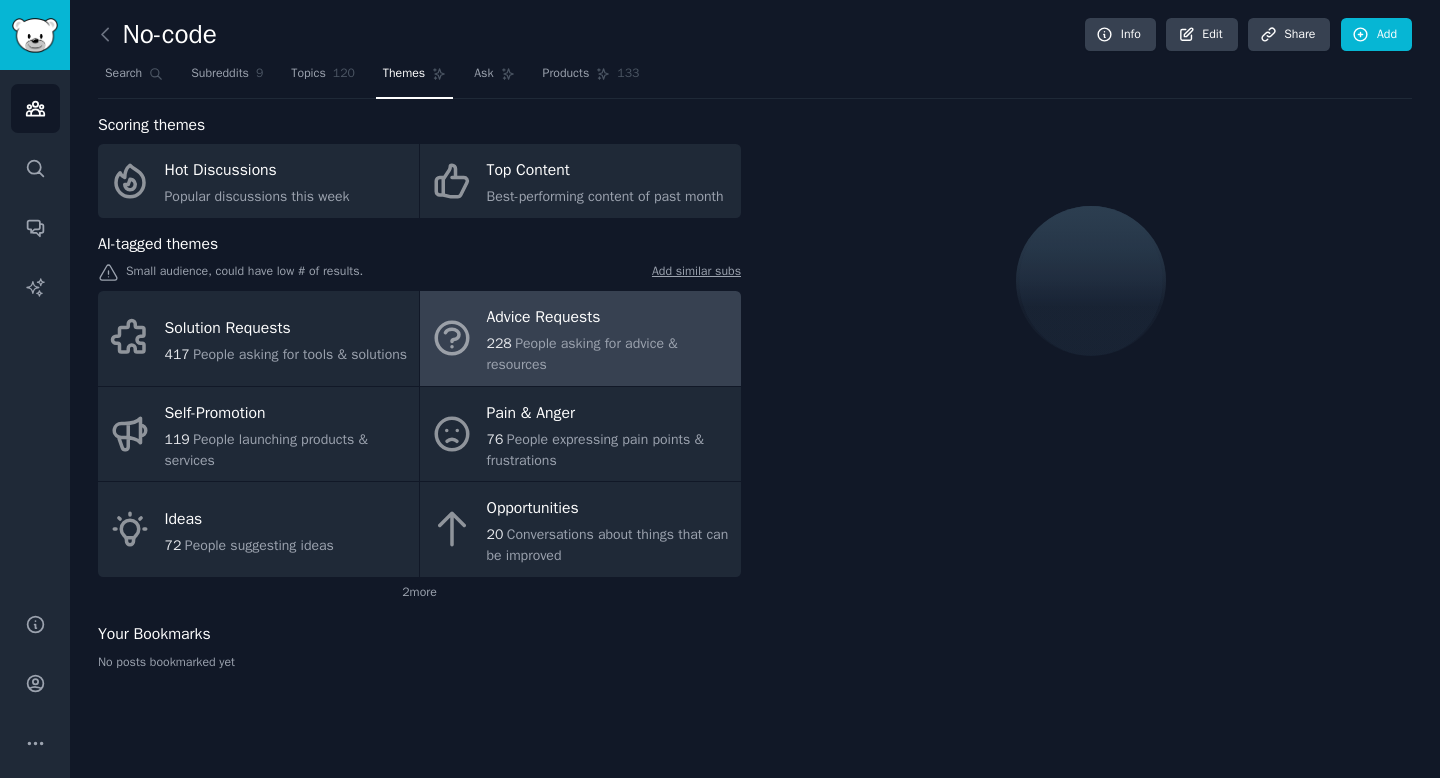 click at bounding box center [110, 35] 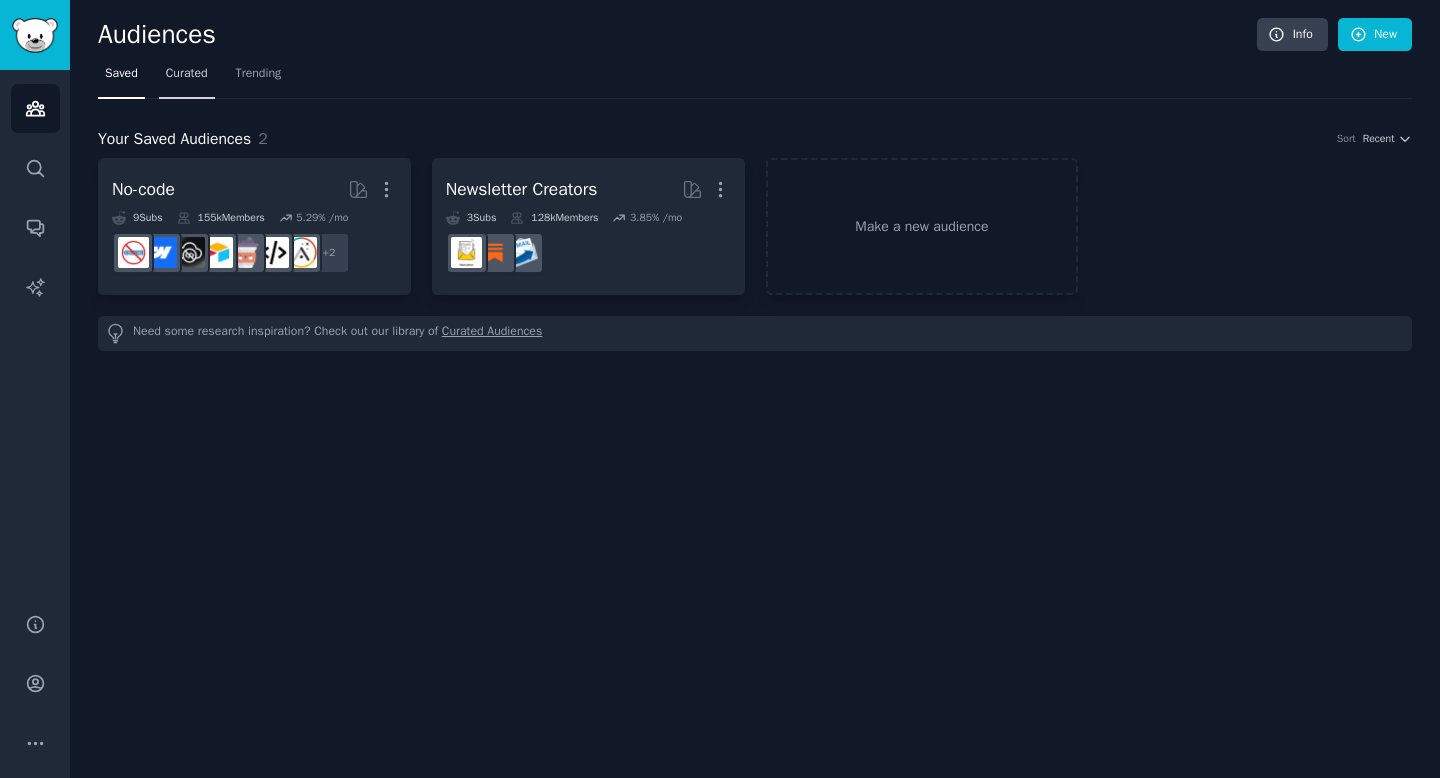 click on "Curated" at bounding box center [187, 74] 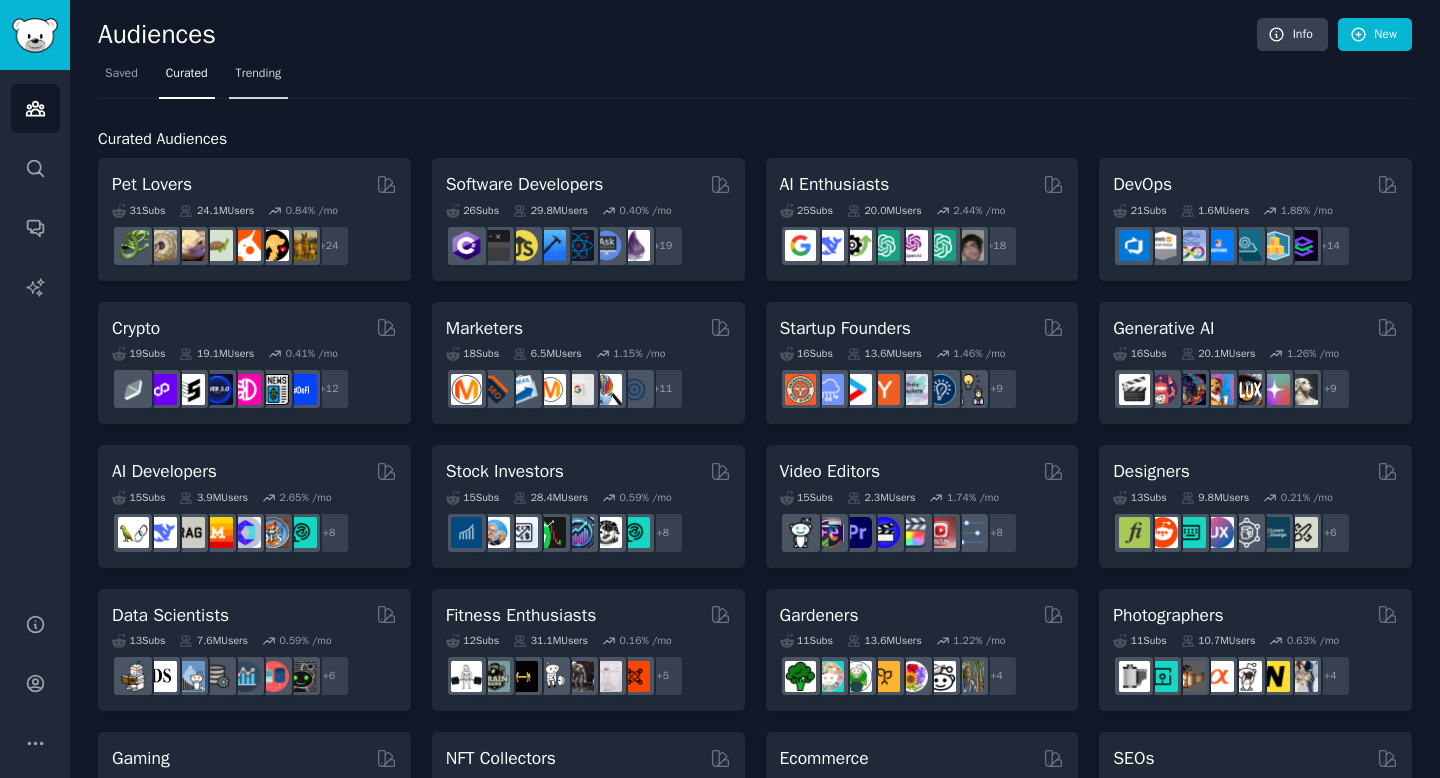 click on "Trending" at bounding box center (259, 74) 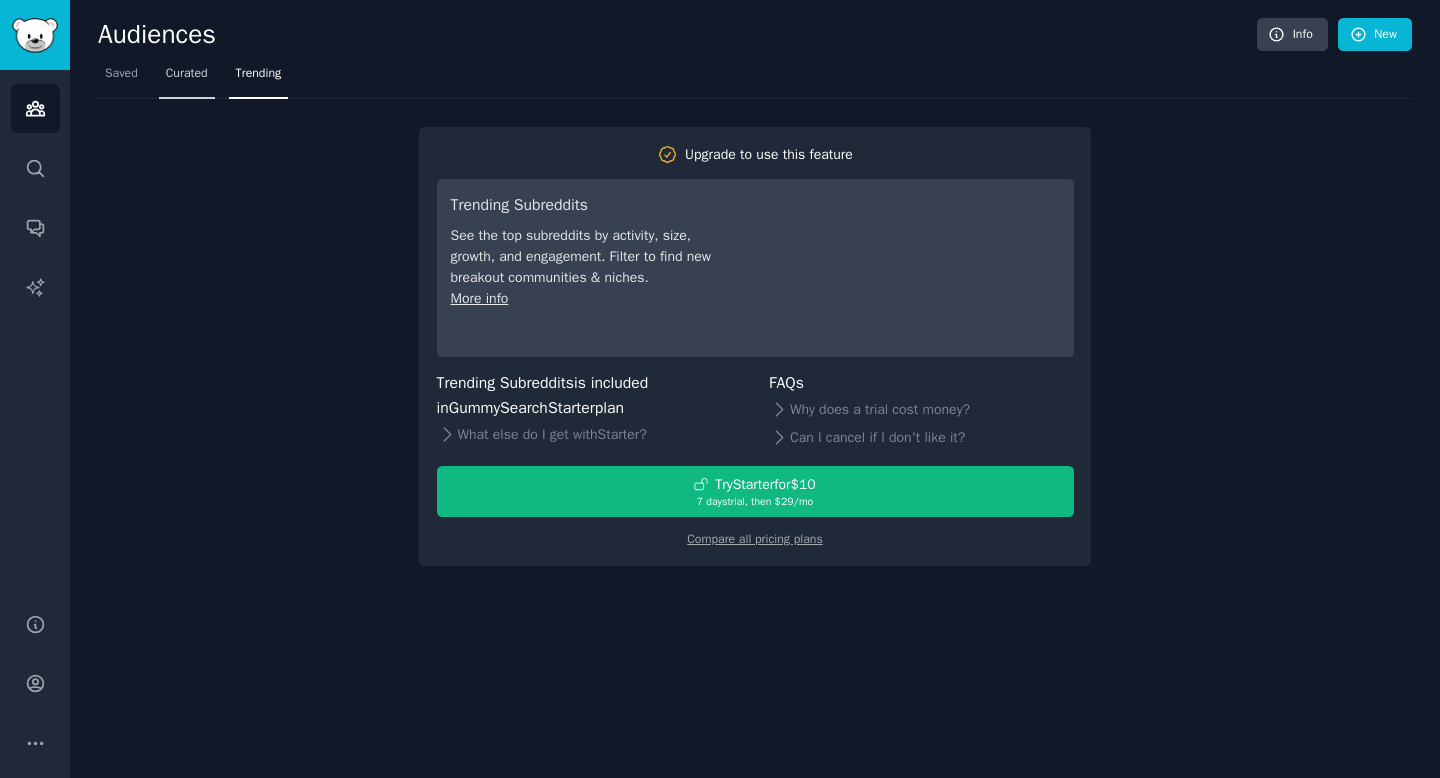 click on "Curated" at bounding box center [187, 74] 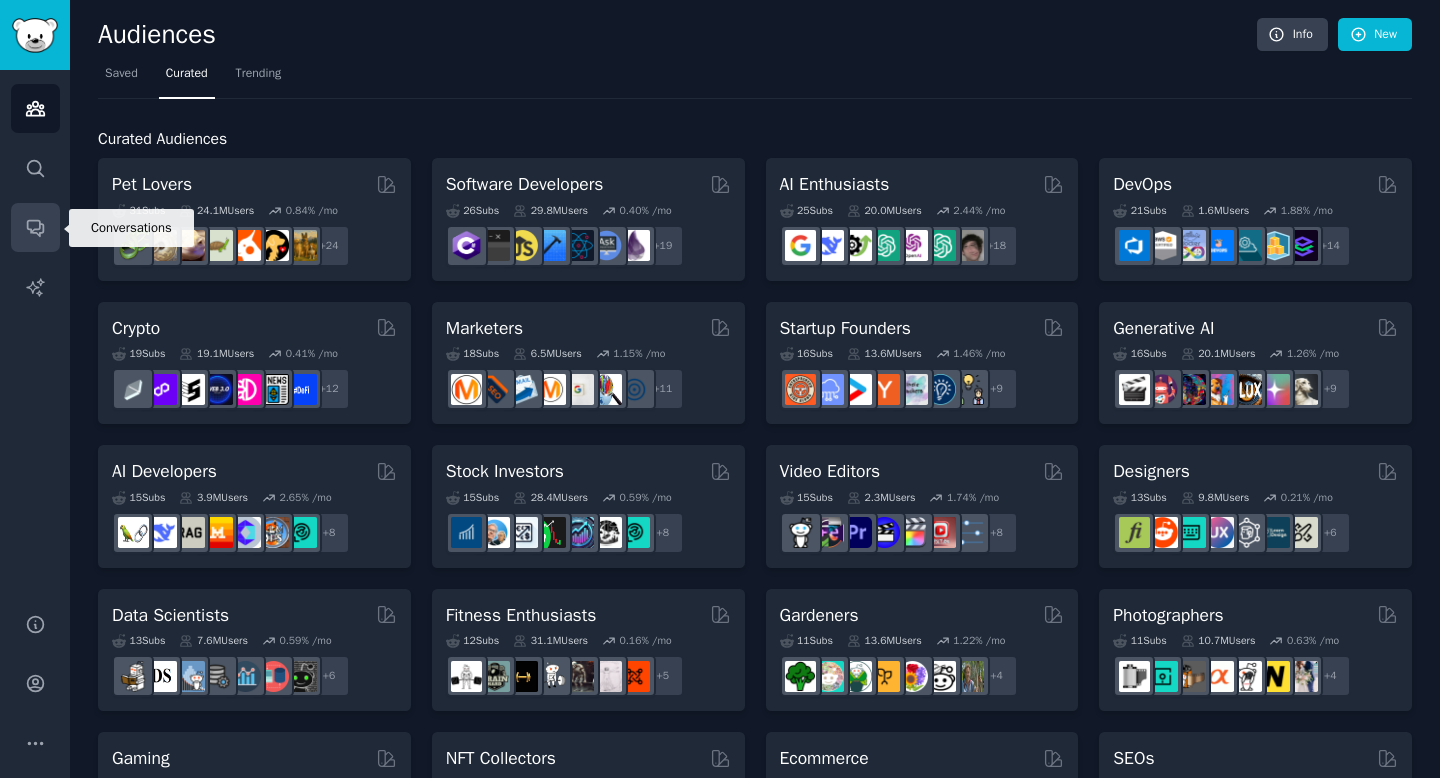 click on "Conversations" at bounding box center [35, 227] 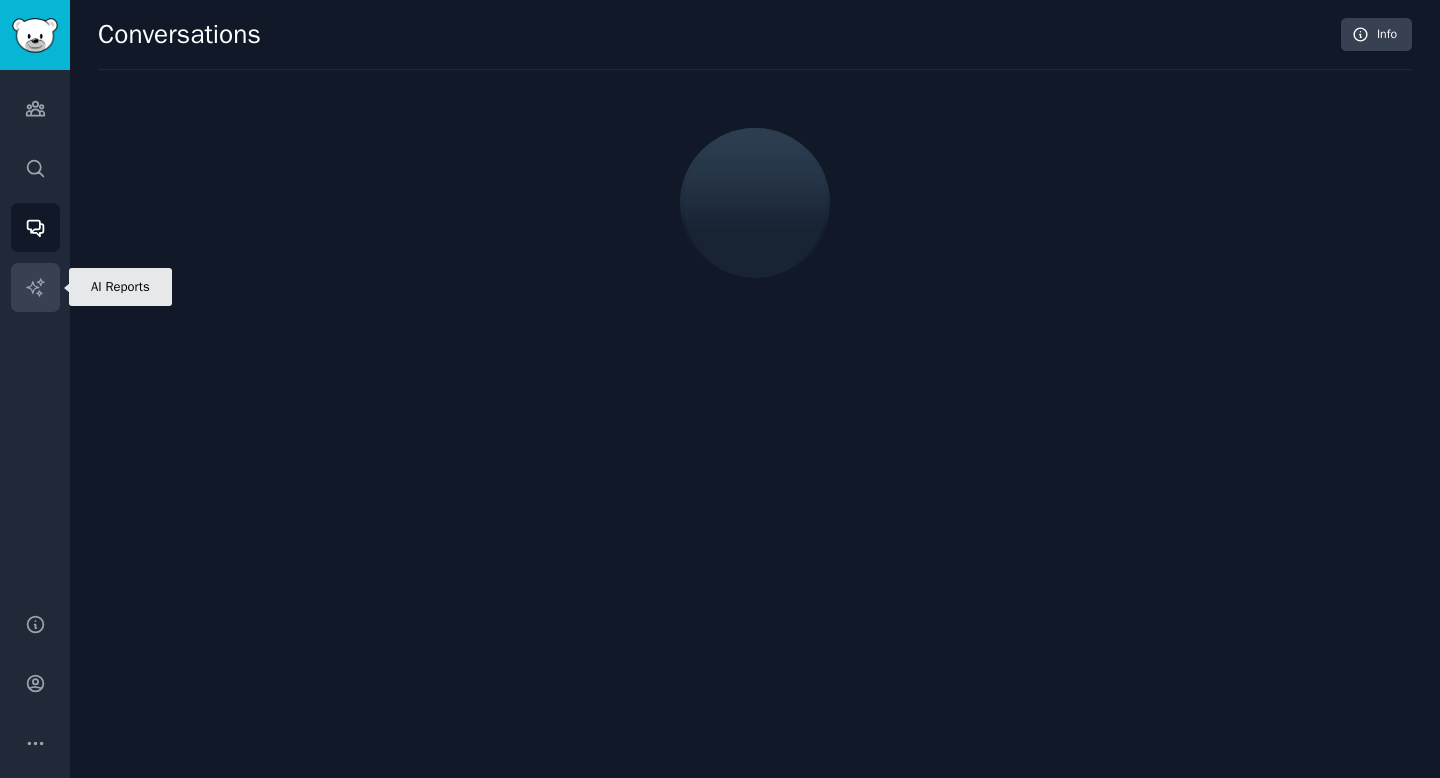 click 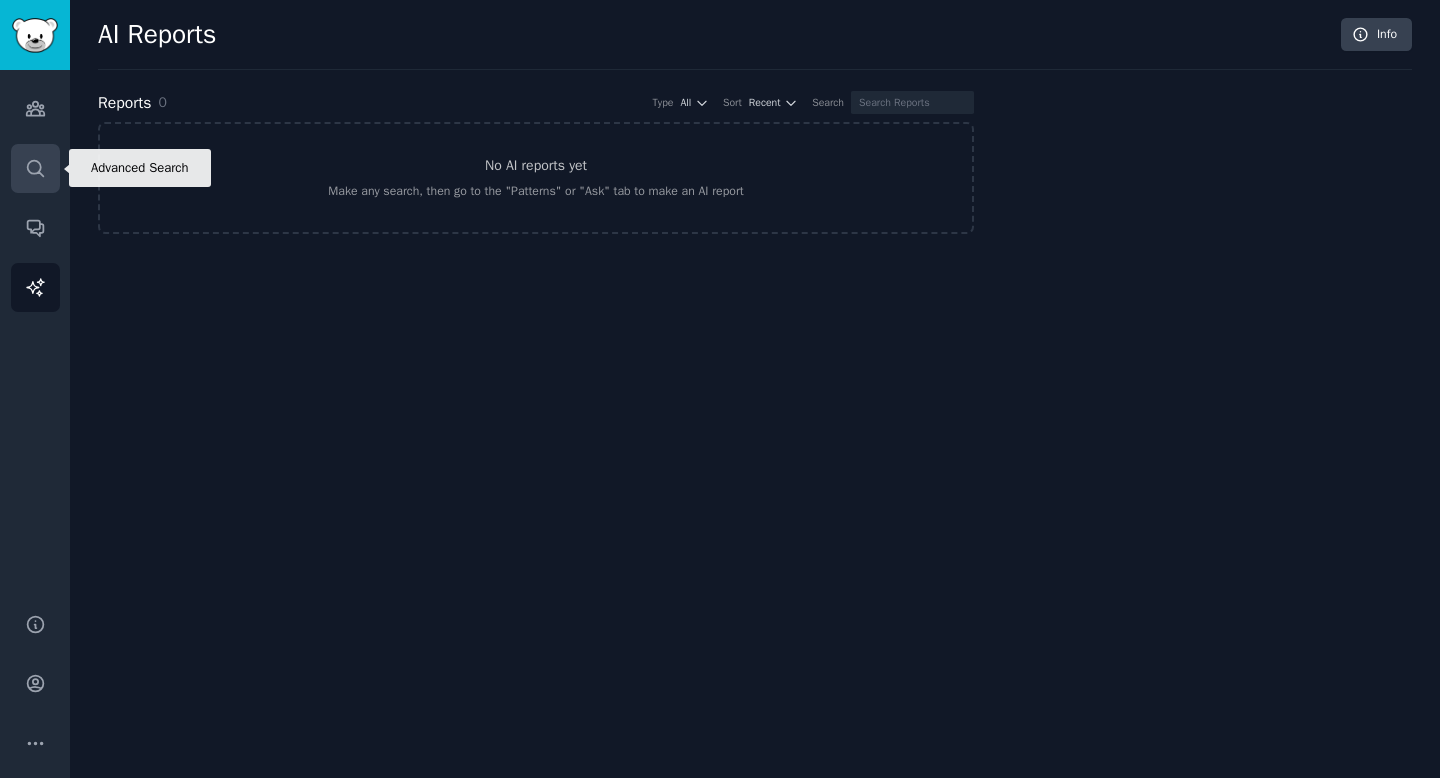 click on "Search" at bounding box center (35, 168) 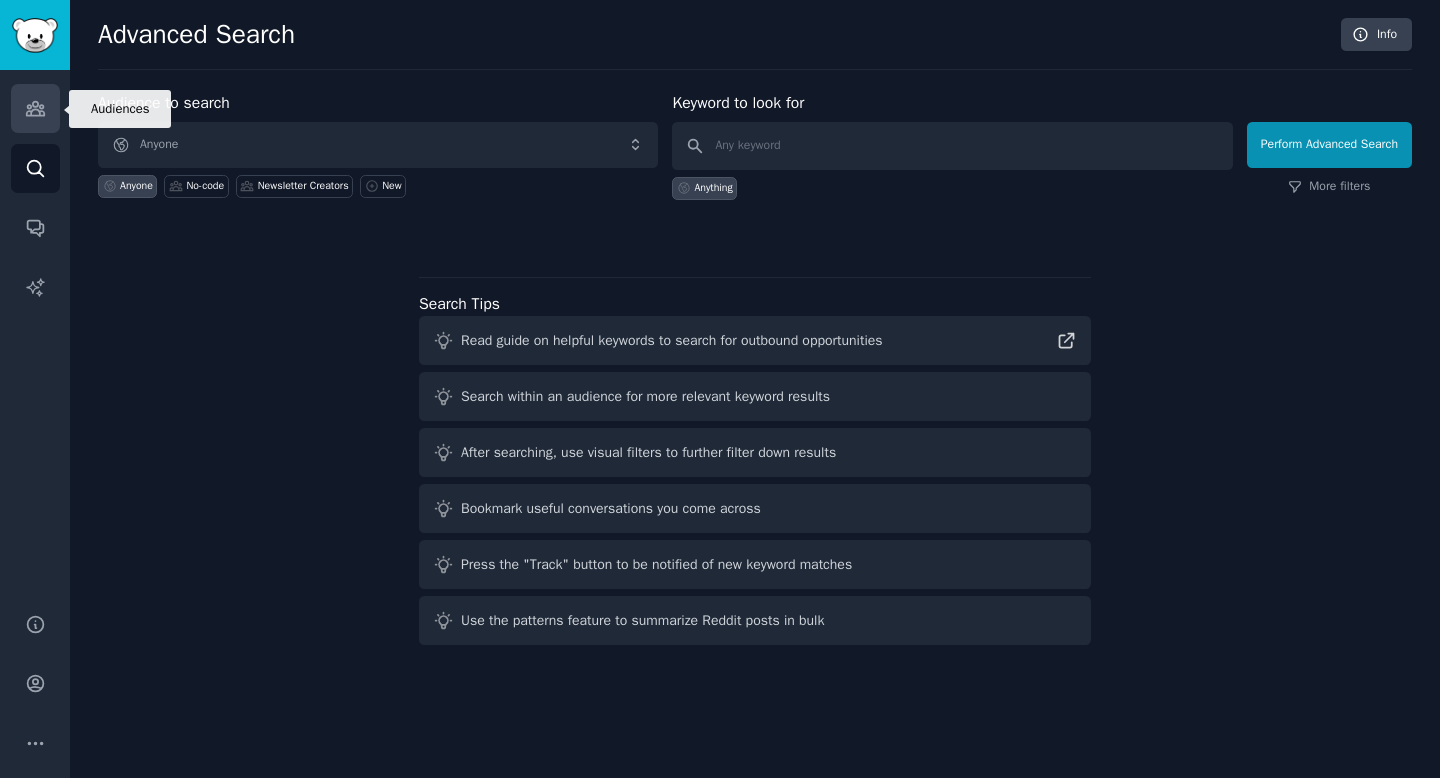 click on "Audiences" at bounding box center (35, 108) 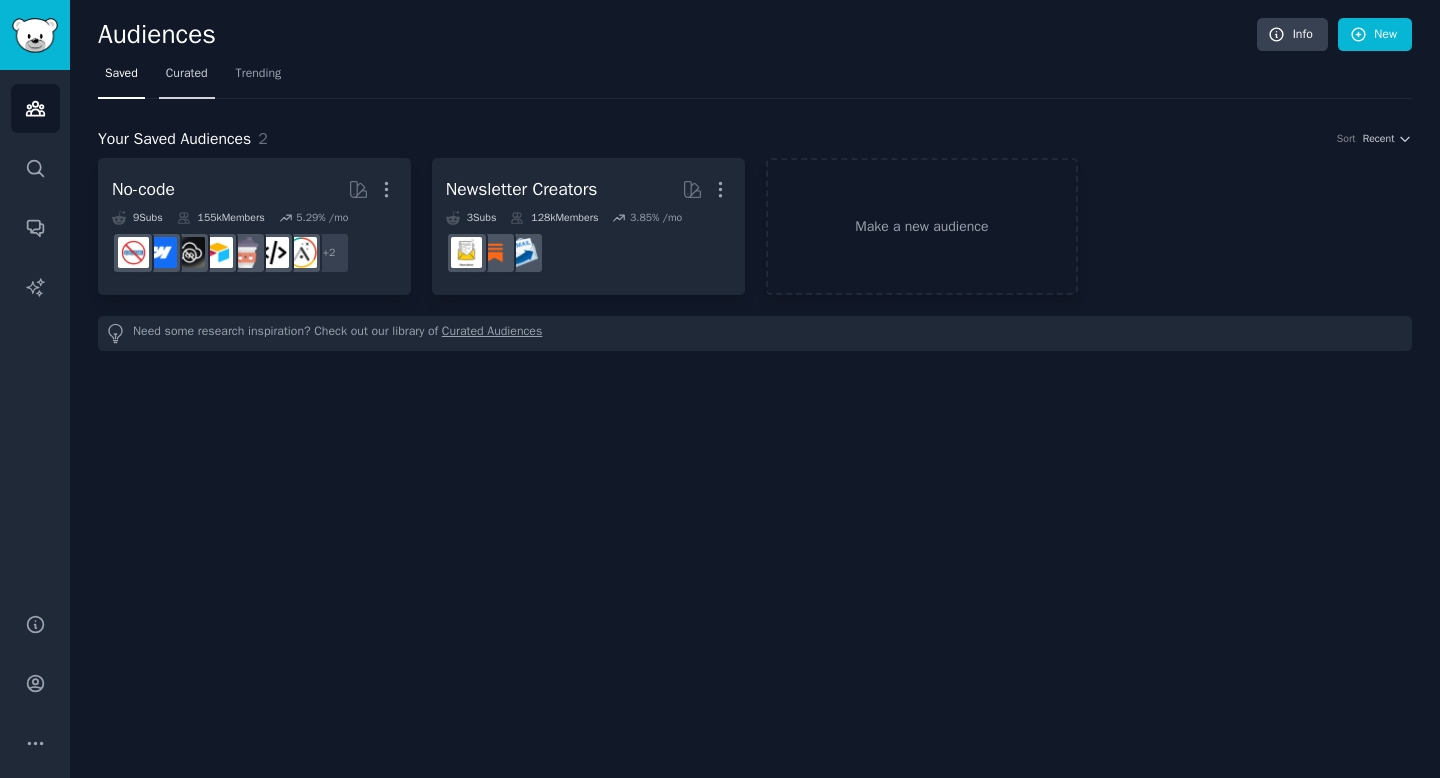 click on "Curated" at bounding box center (187, 74) 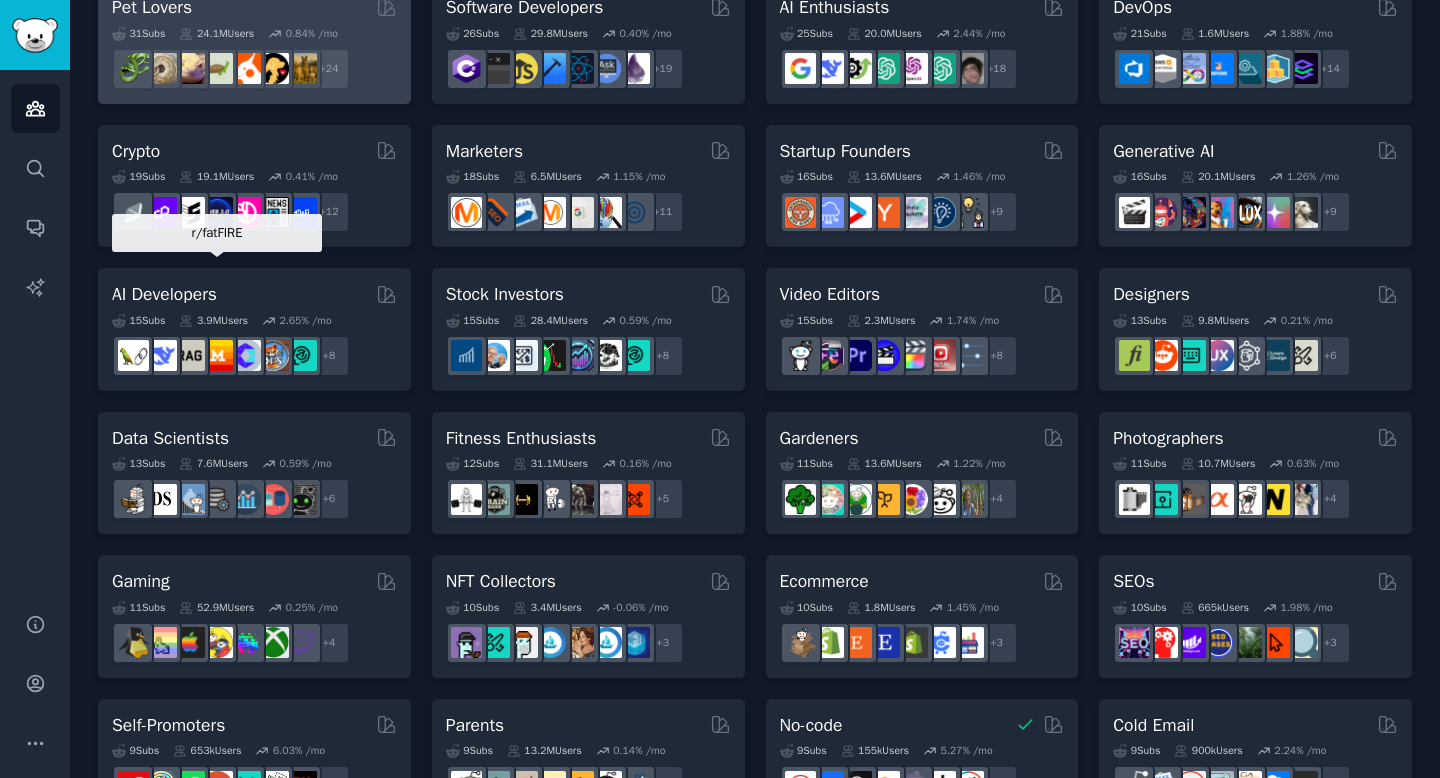 scroll, scrollTop: 0, scrollLeft: 0, axis: both 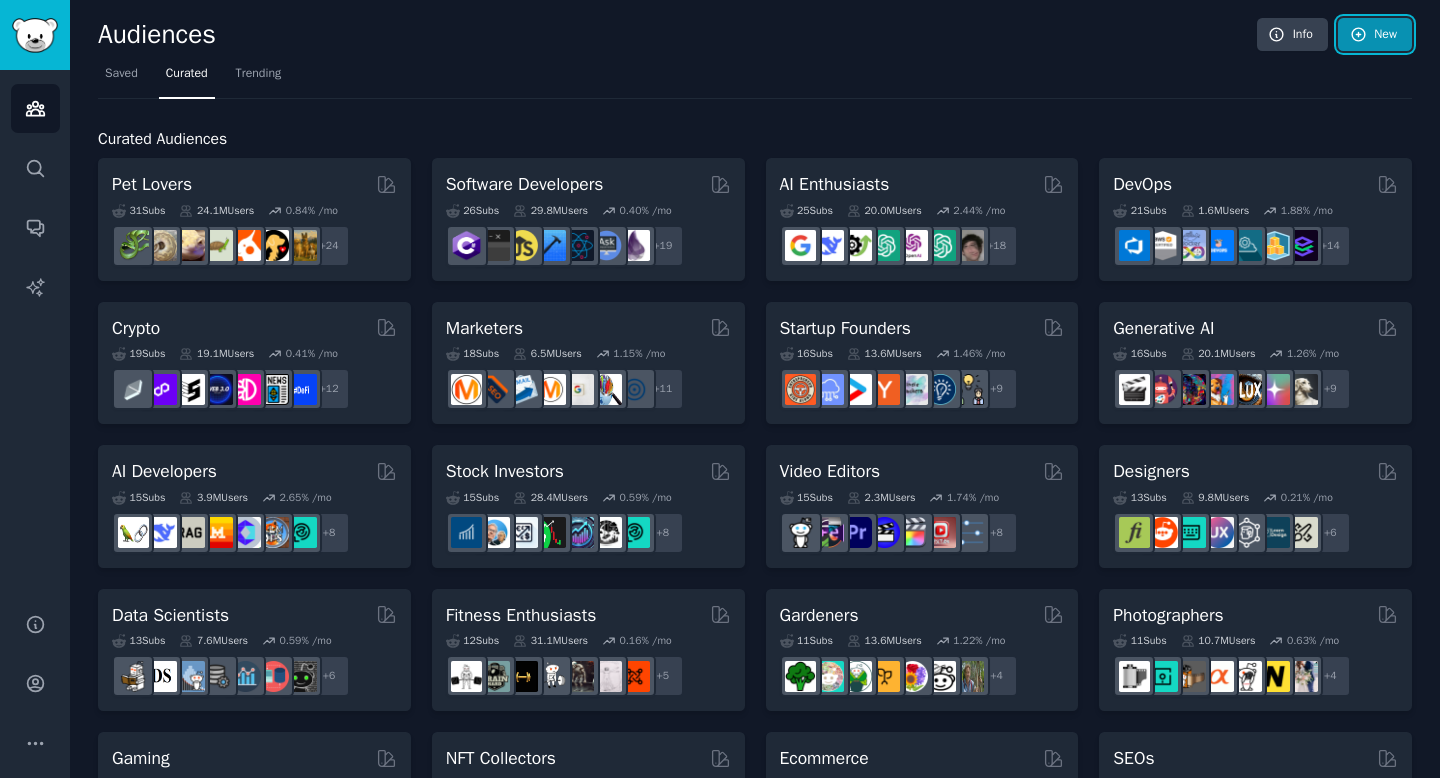 click on "New" at bounding box center (1375, 35) 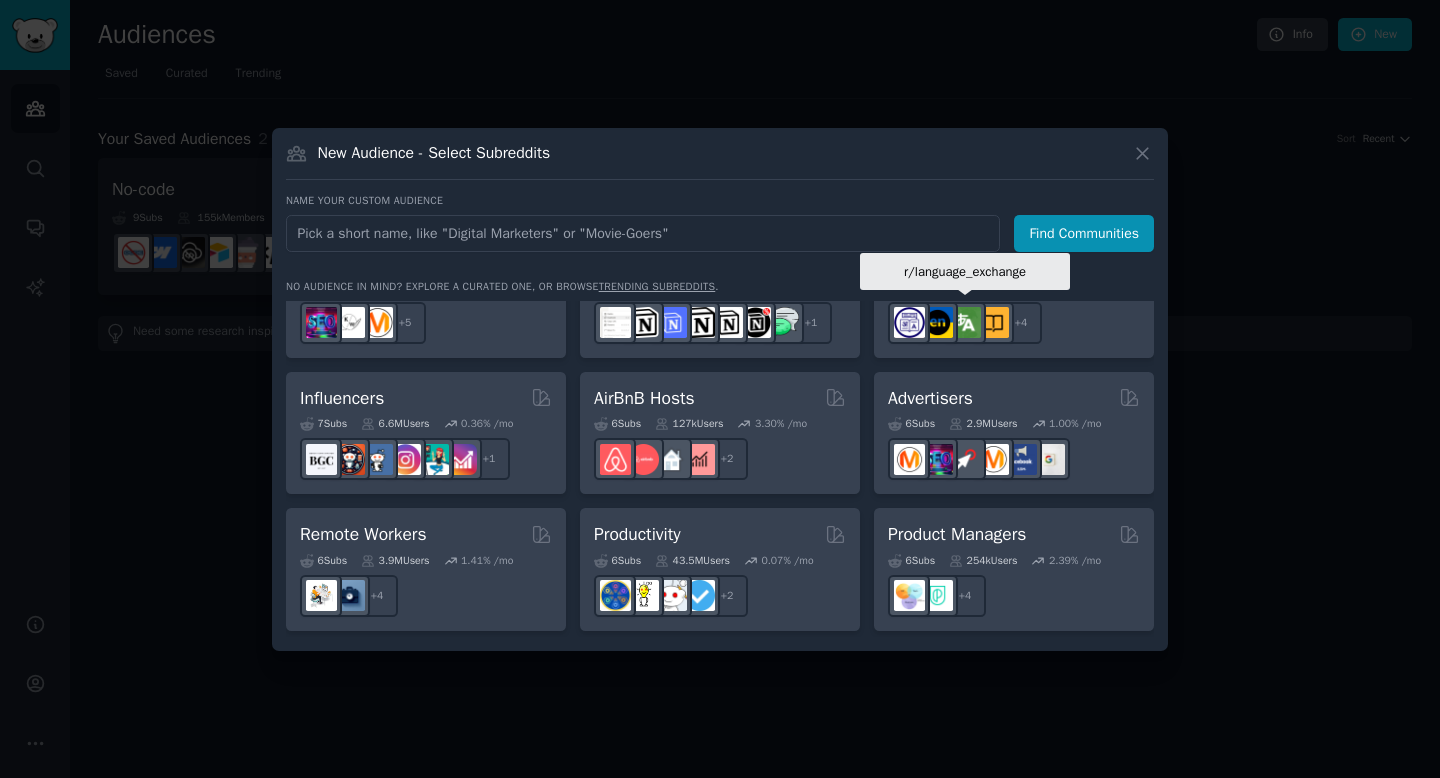 scroll, scrollTop: 1561, scrollLeft: 0, axis: vertical 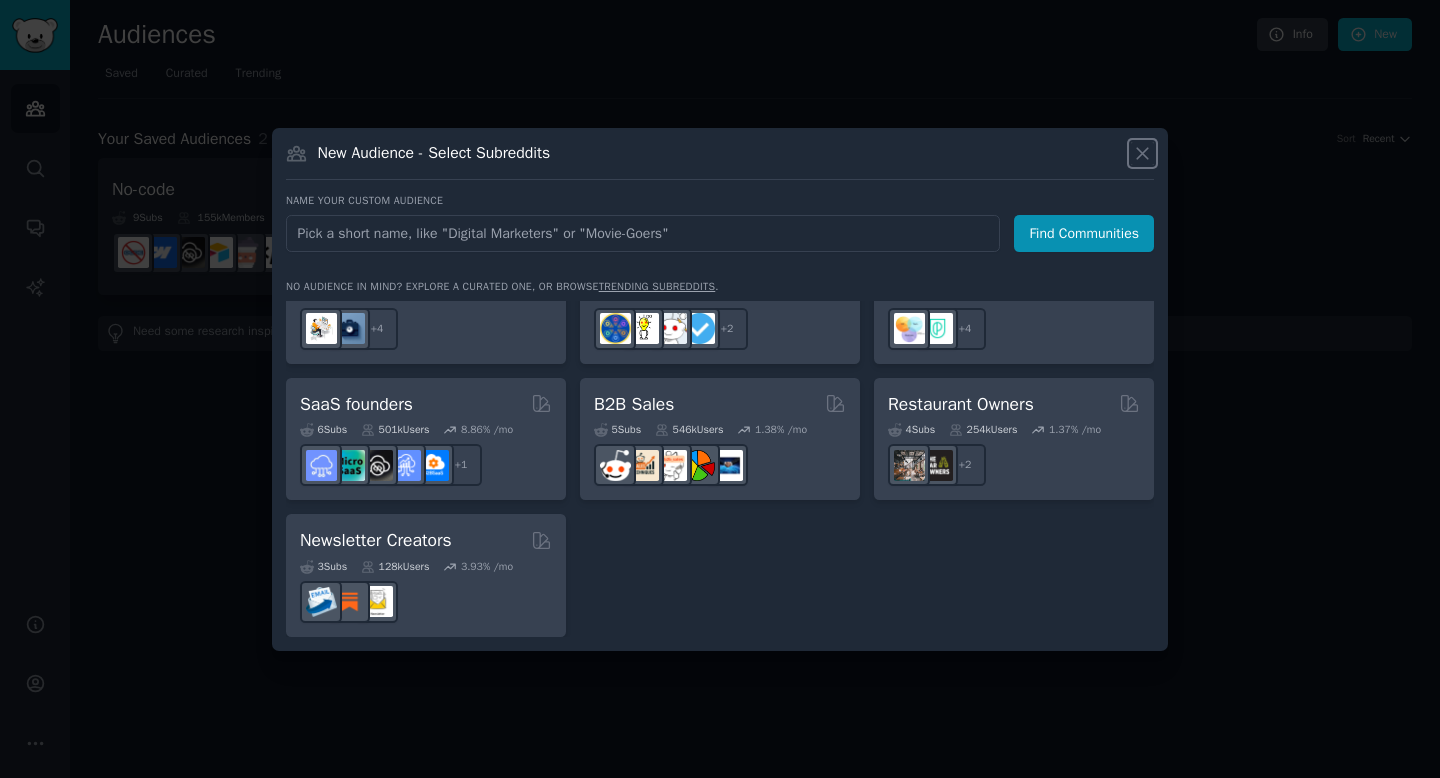 click at bounding box center [1142, 153] 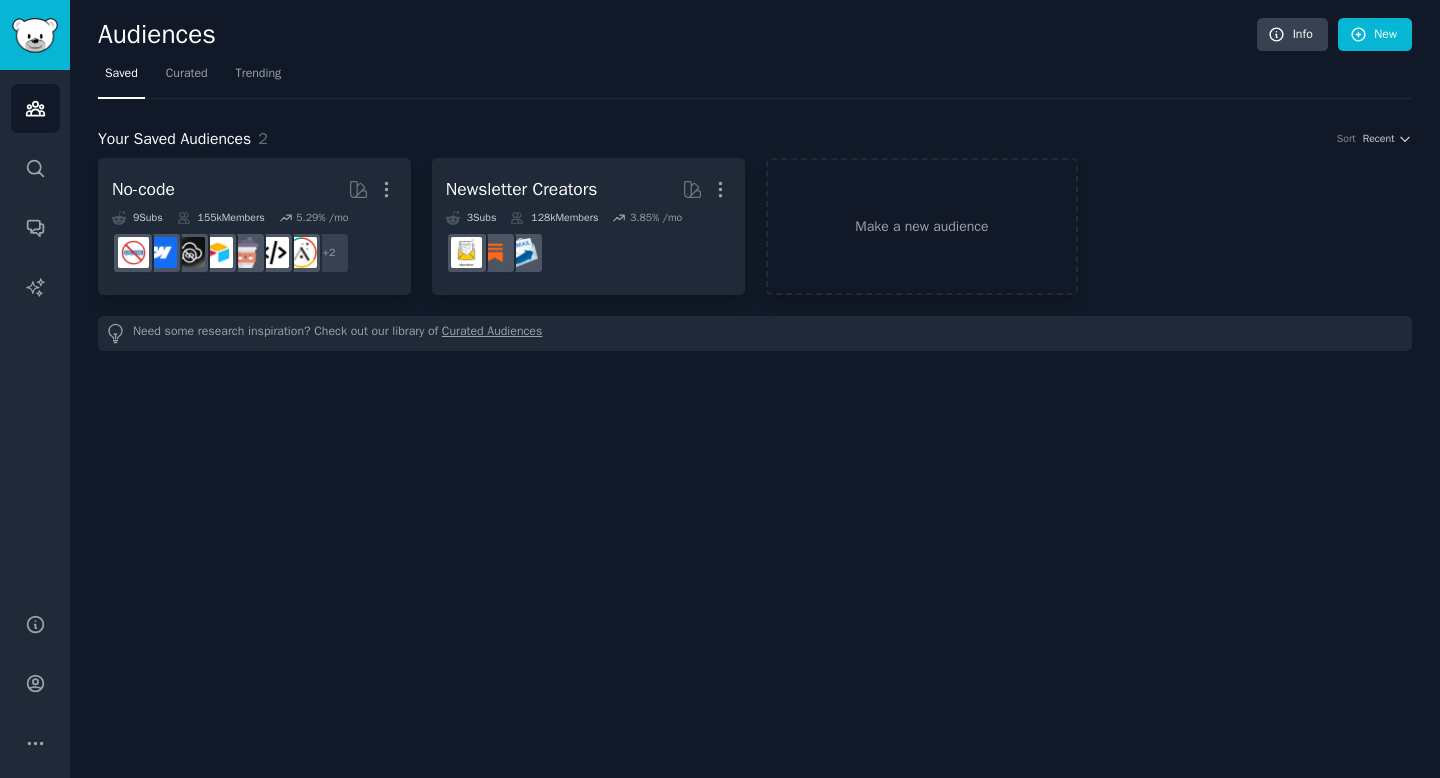 click on "Curated Audiences" at bounding box center (492, 333) 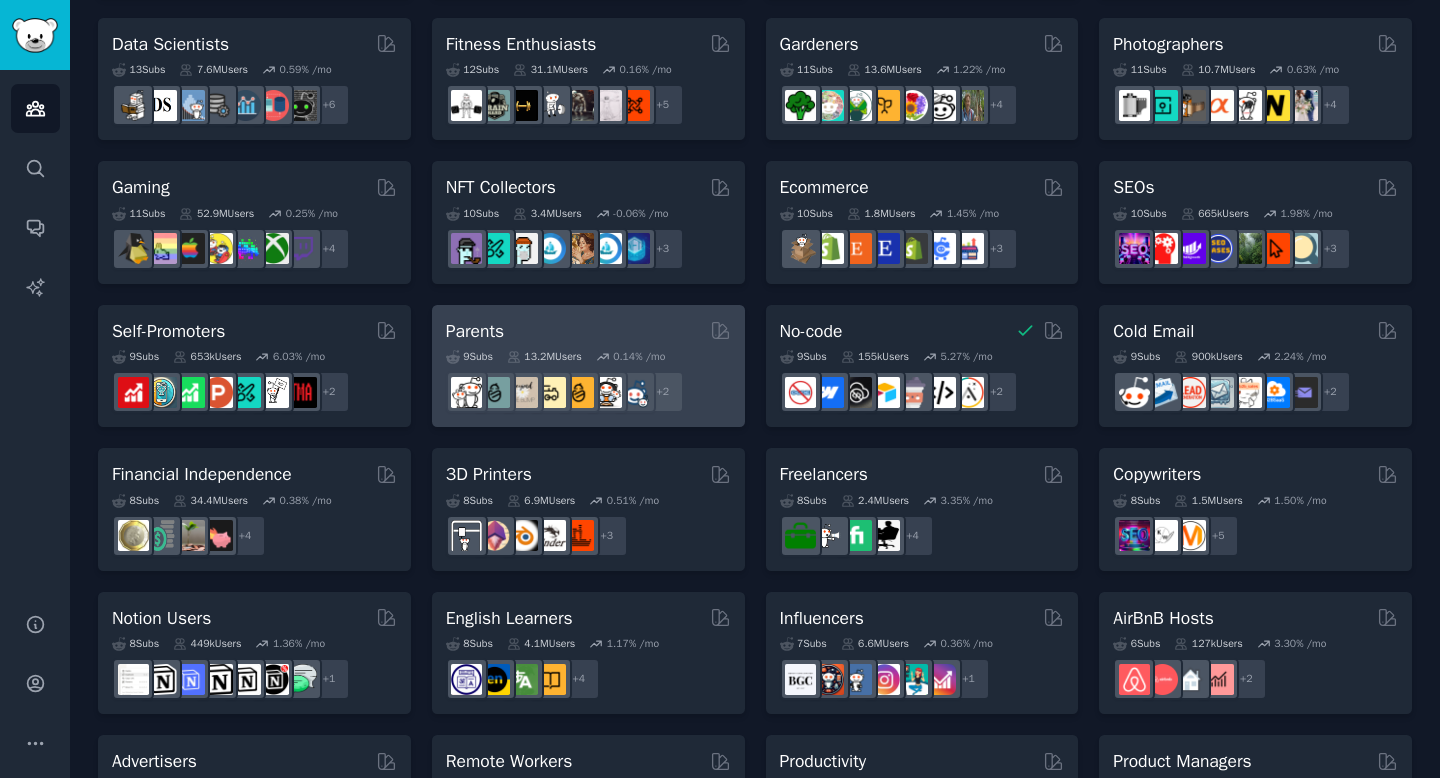 scroll, scrollTop: 557, scrollLeft: 0, axis: vertical 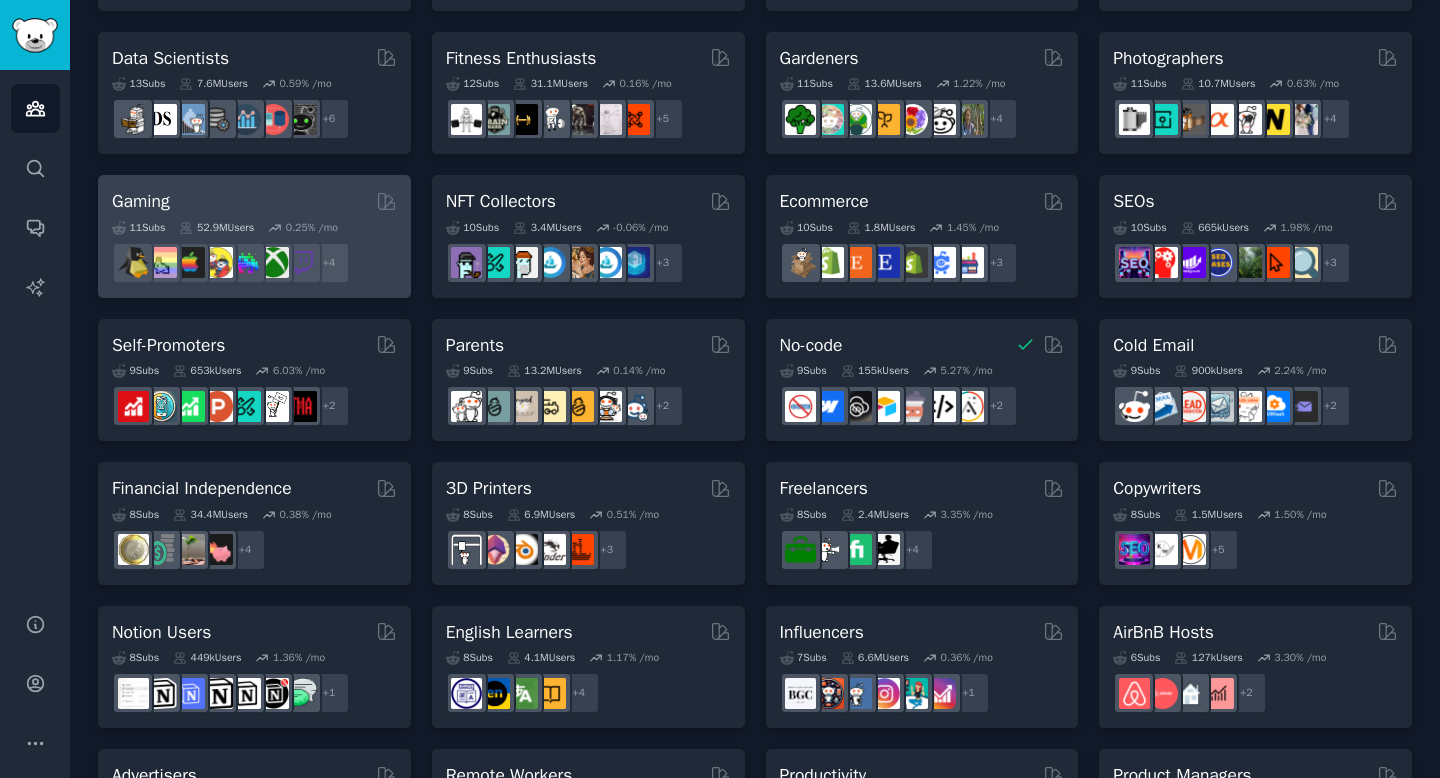 click on "+ 4" at bounding box center (254, 263) 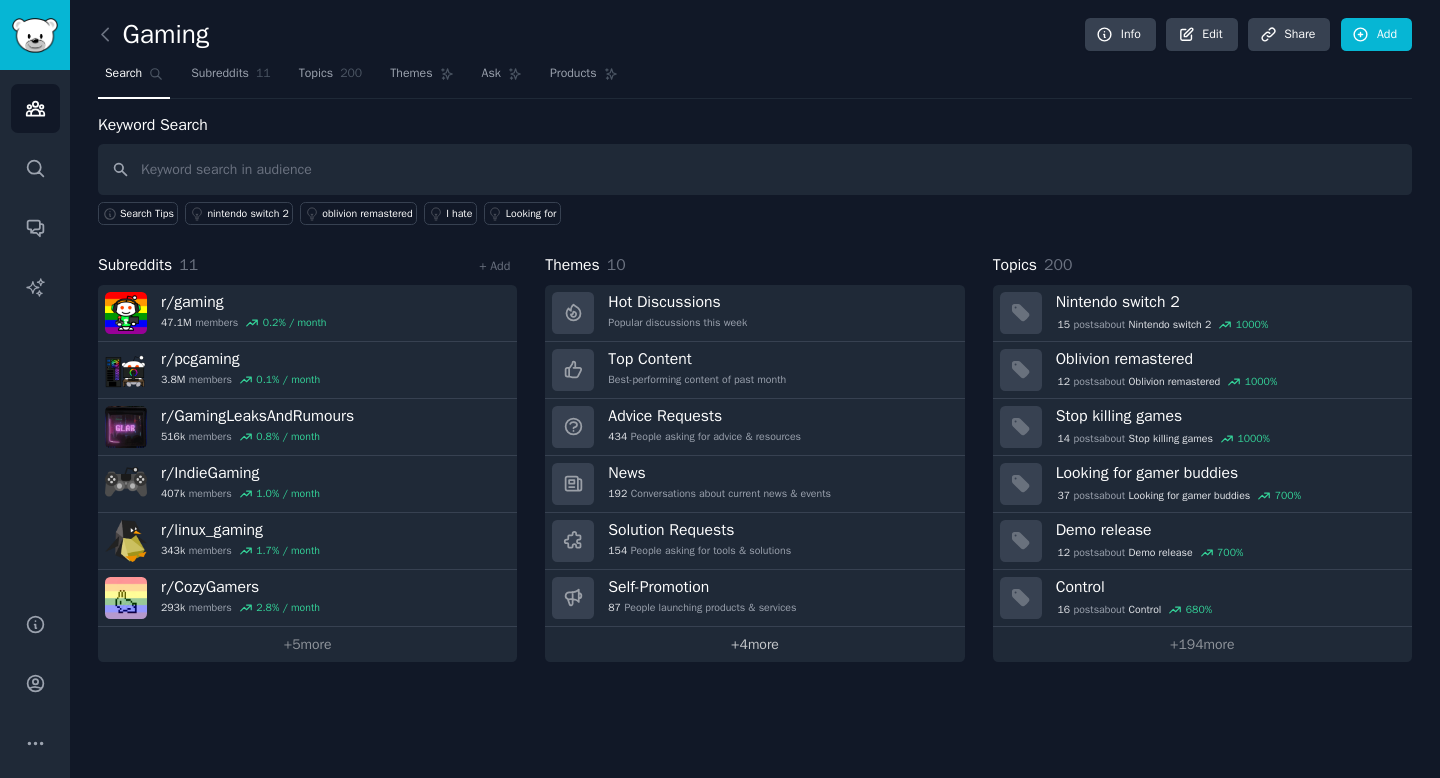click on "+  4  more" at bounding box center (754, 644) 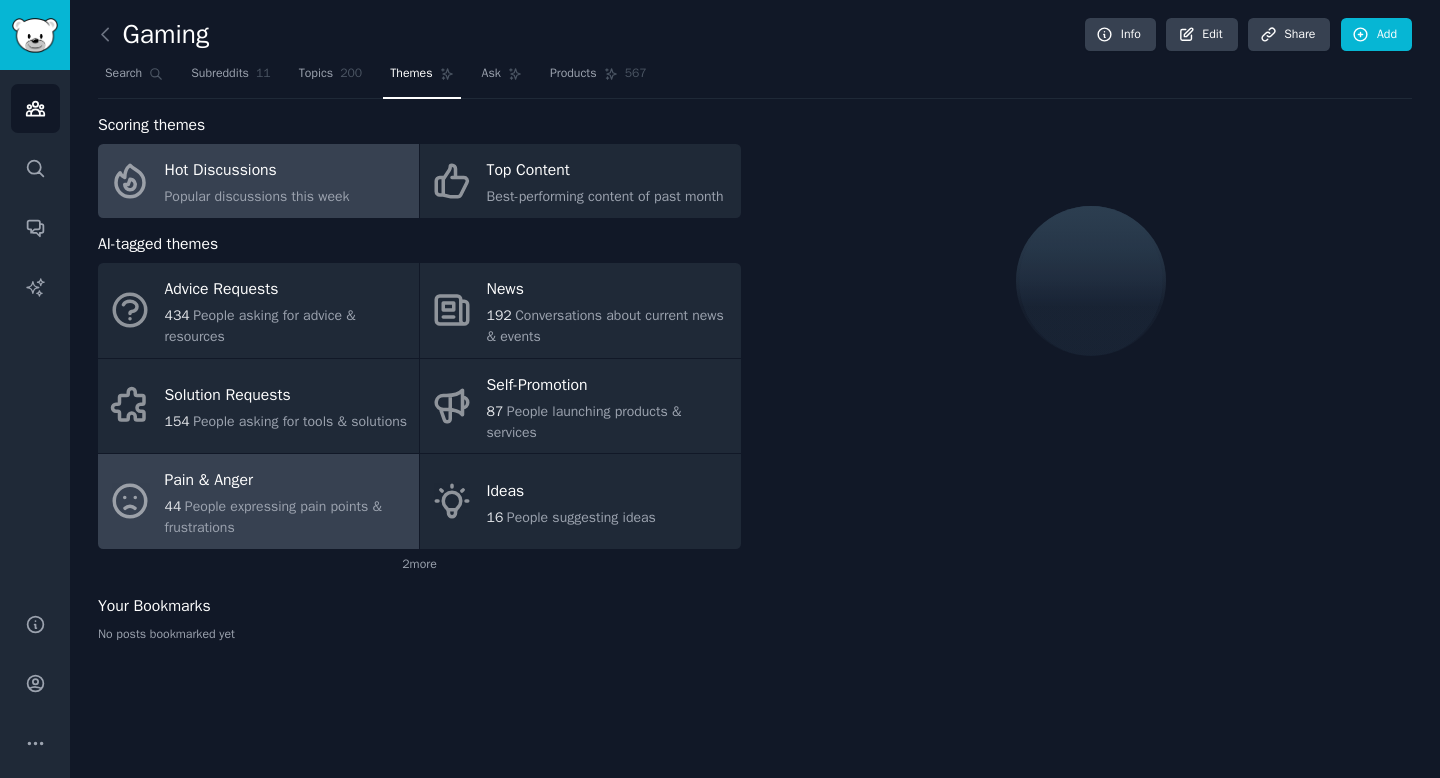click on "People expressing pain points & frustrations" at bounding box center (273, 517) 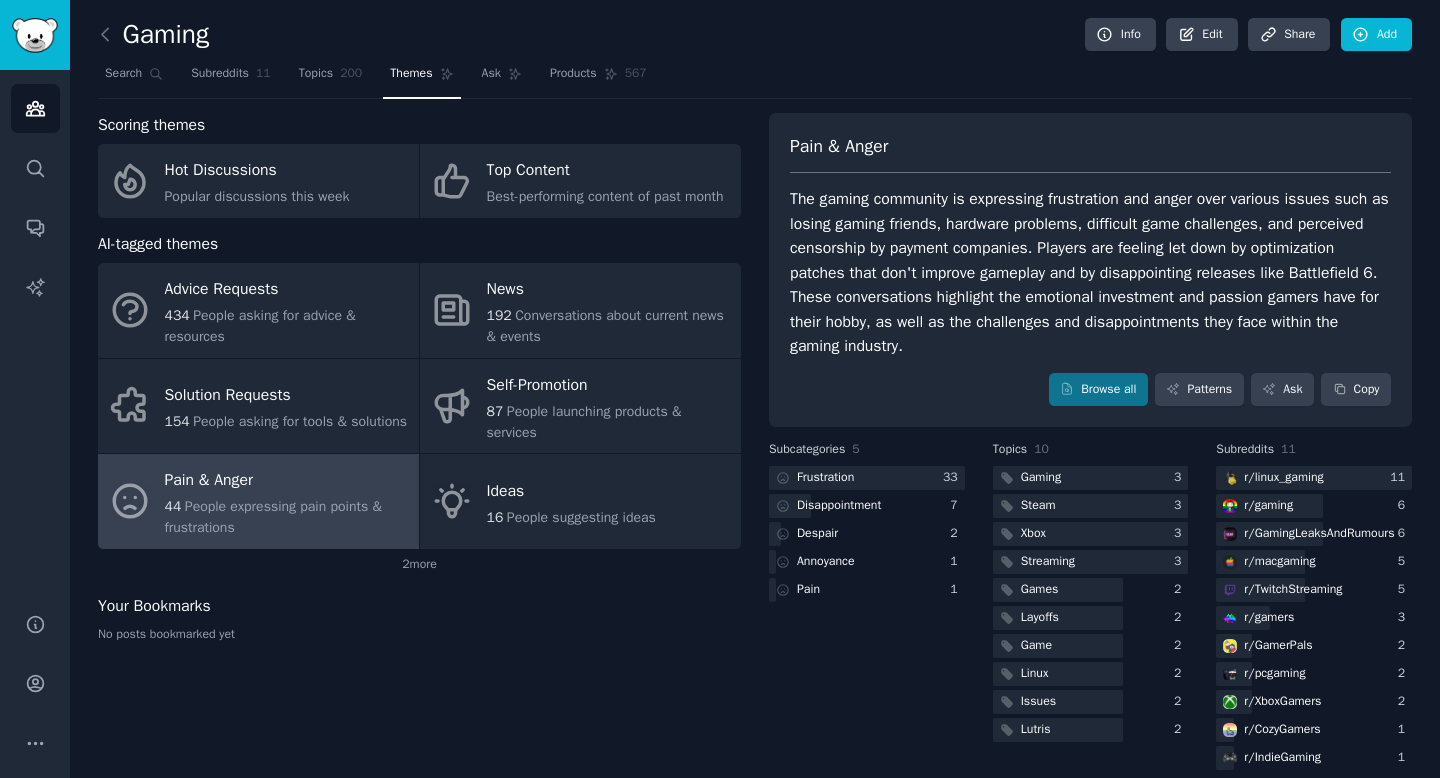 scroll, scrollTop: 23, scrollLeft: 0, axis: vertical 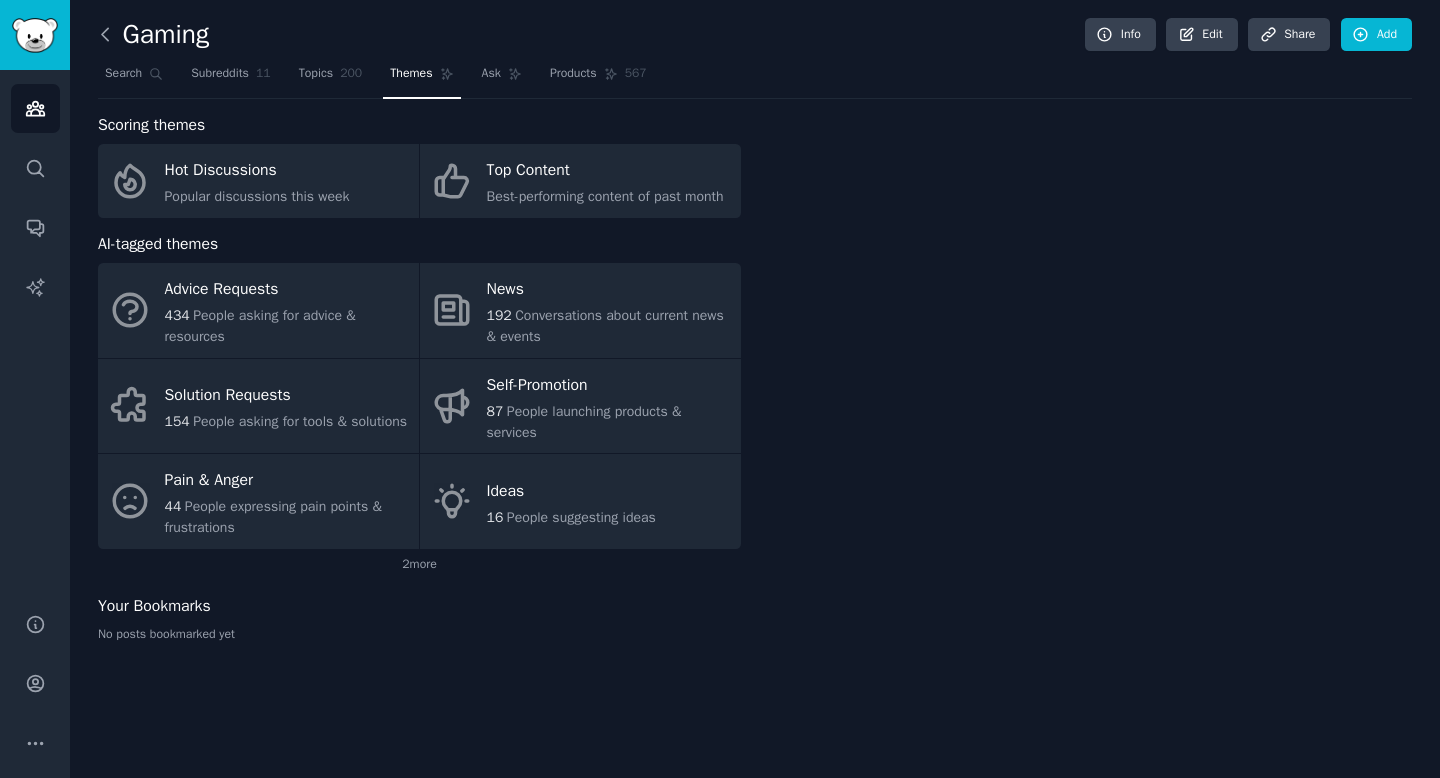 click 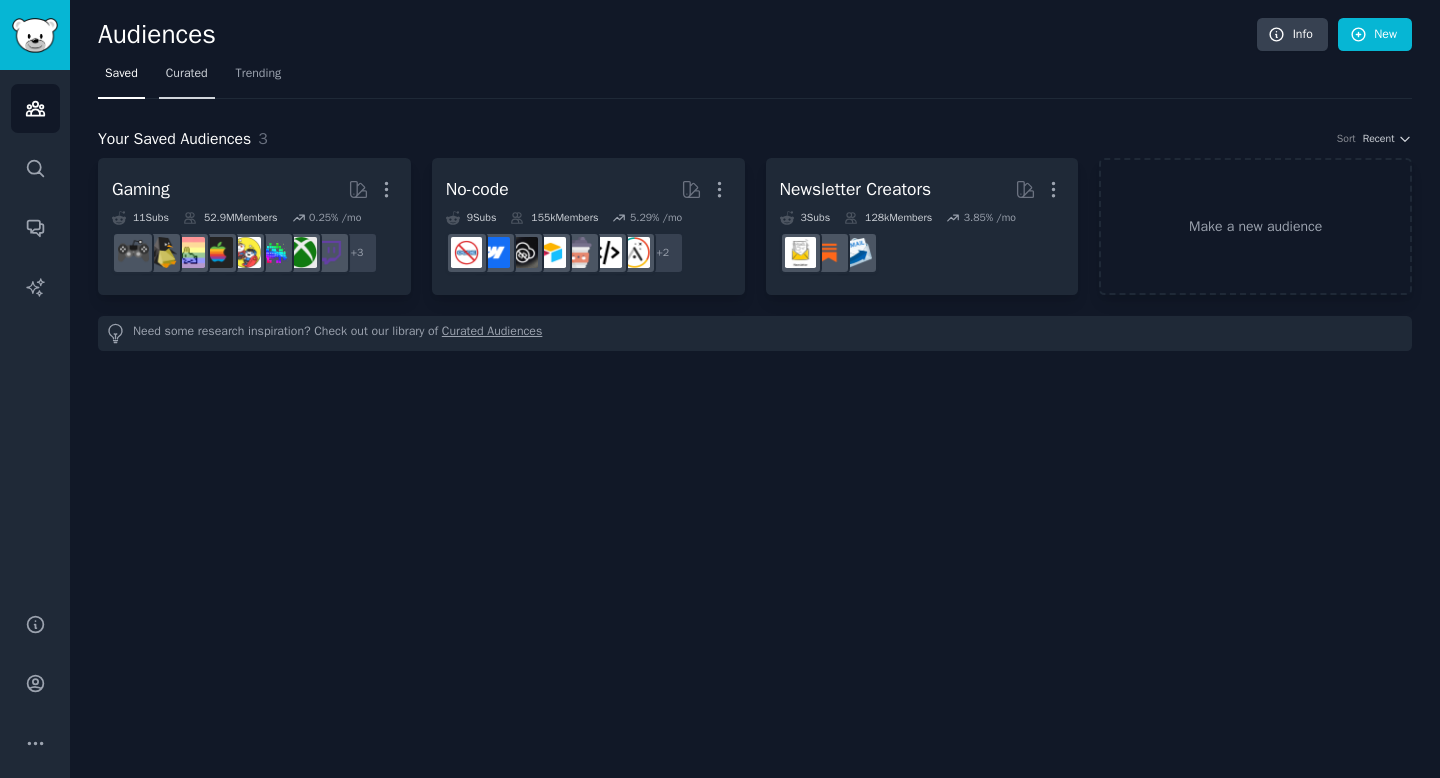 click on "Curated" at bounding box center (187, 78) 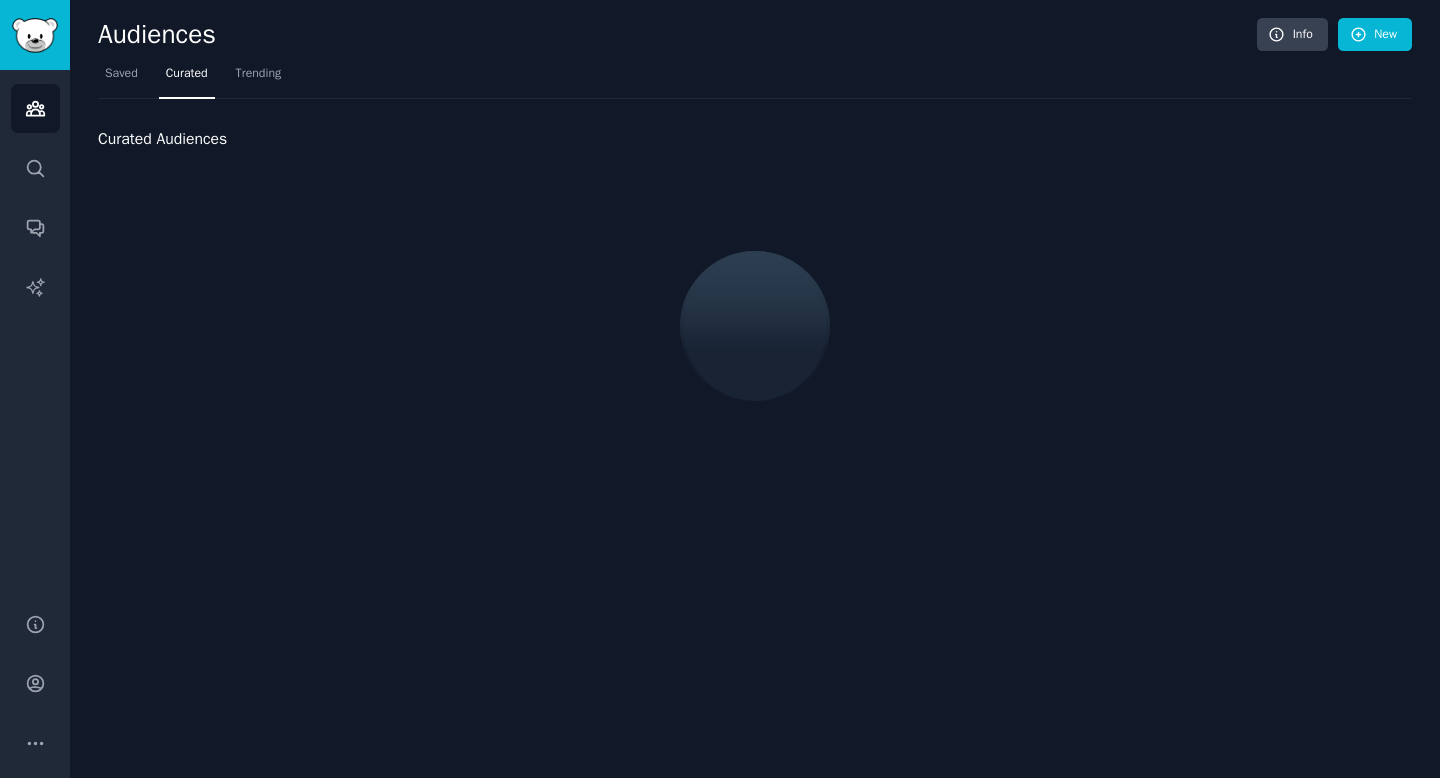 click on "Audiences Search Conversations AI Reports" at bounding box center (35, 329) 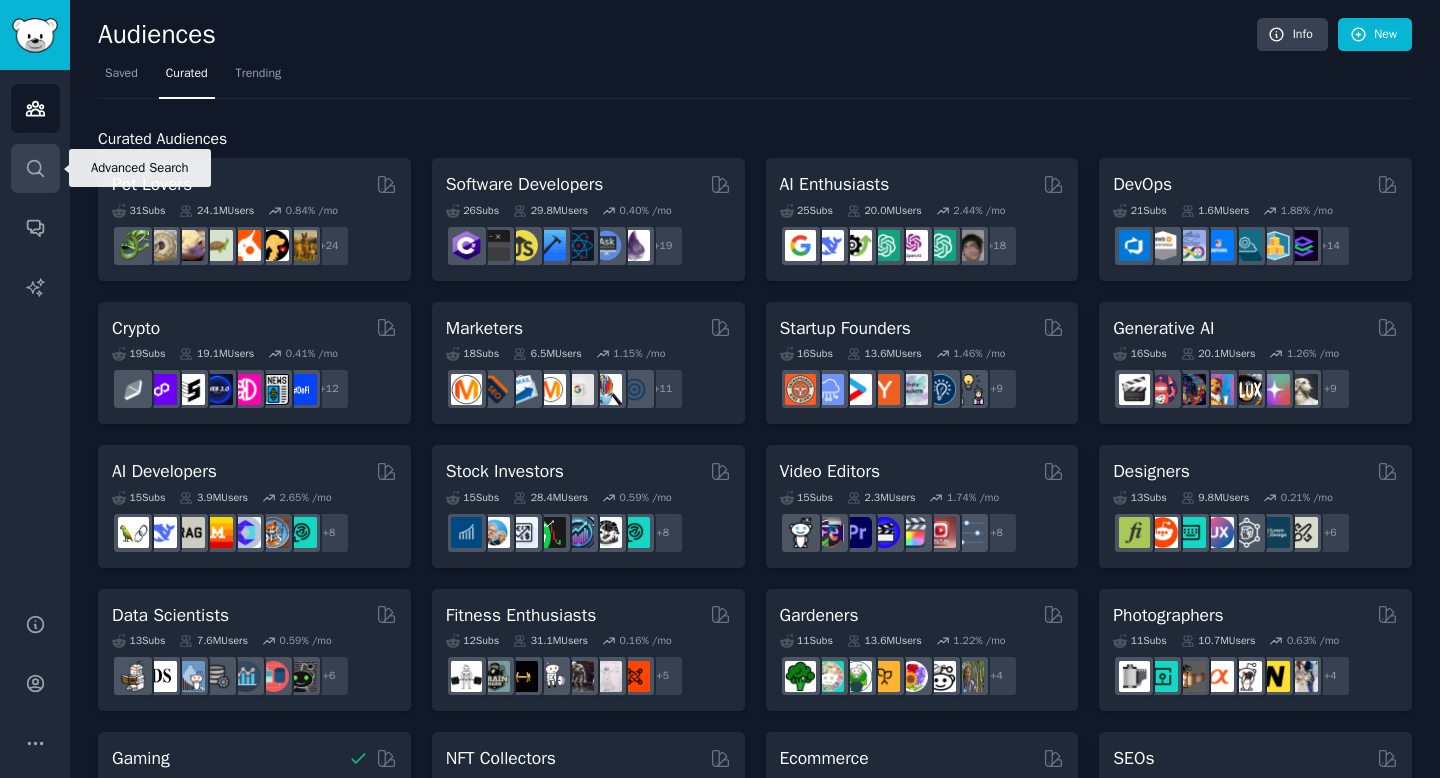 click on "Search" at bounding box center (35, 168) 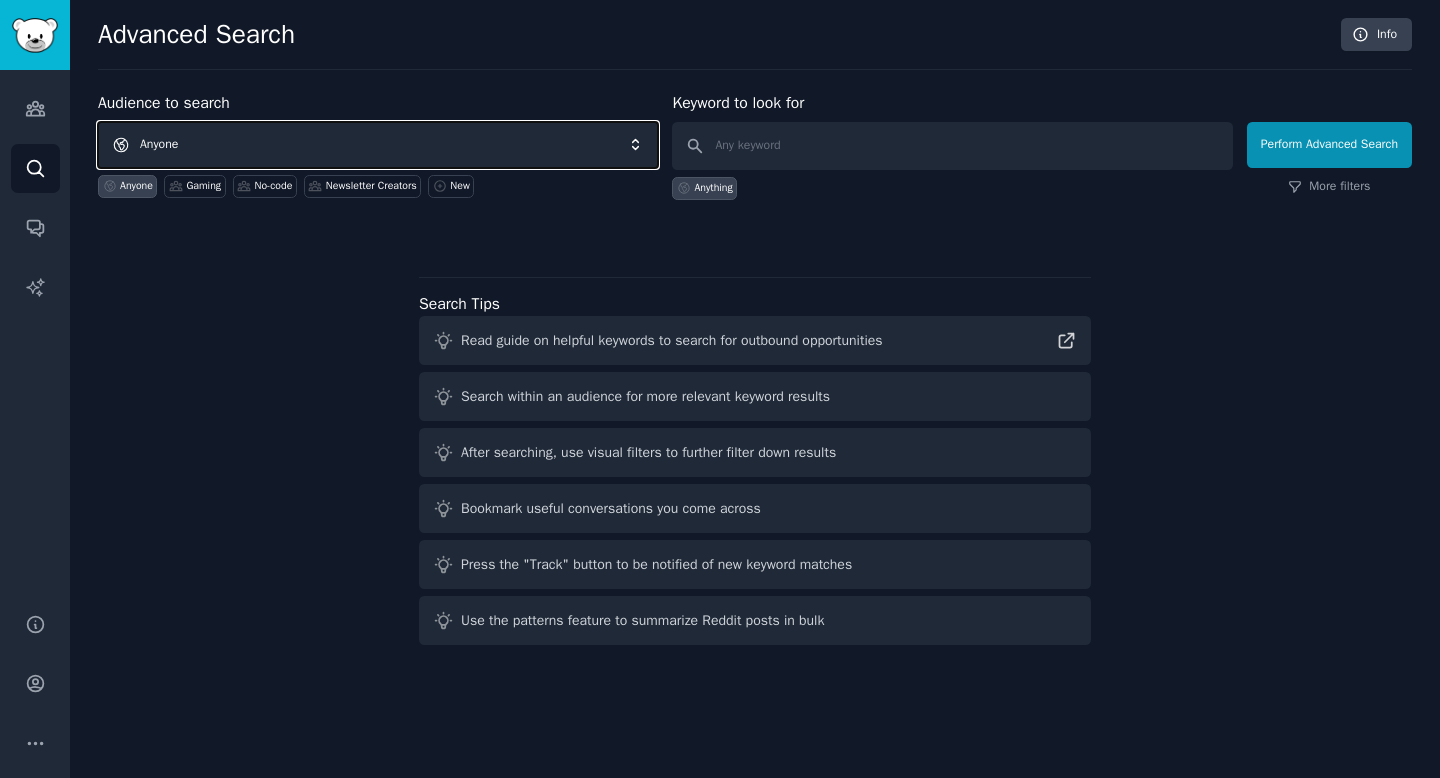 click on "Anyone" at bounding box center (378, 145) 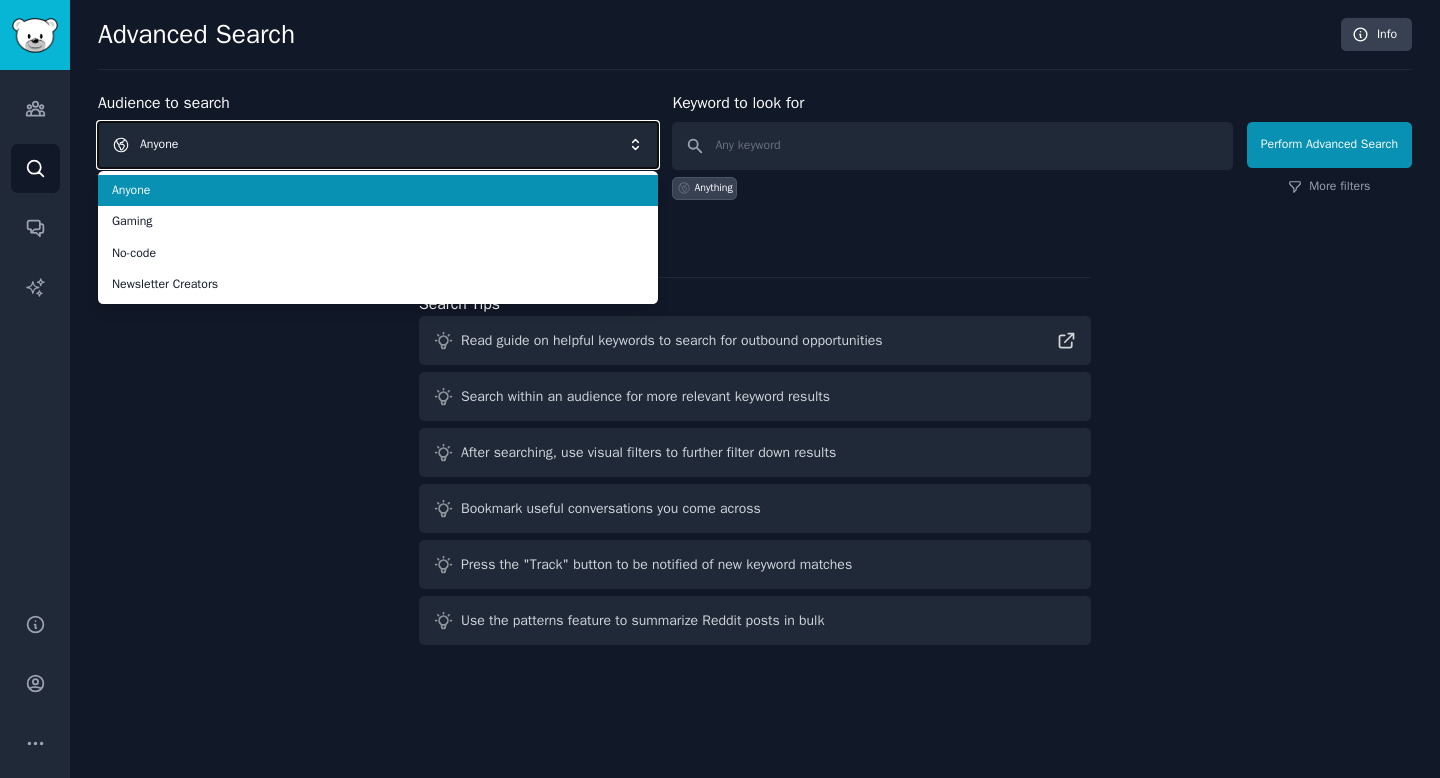 click on "Anyone" at bounding box center (378, 145) 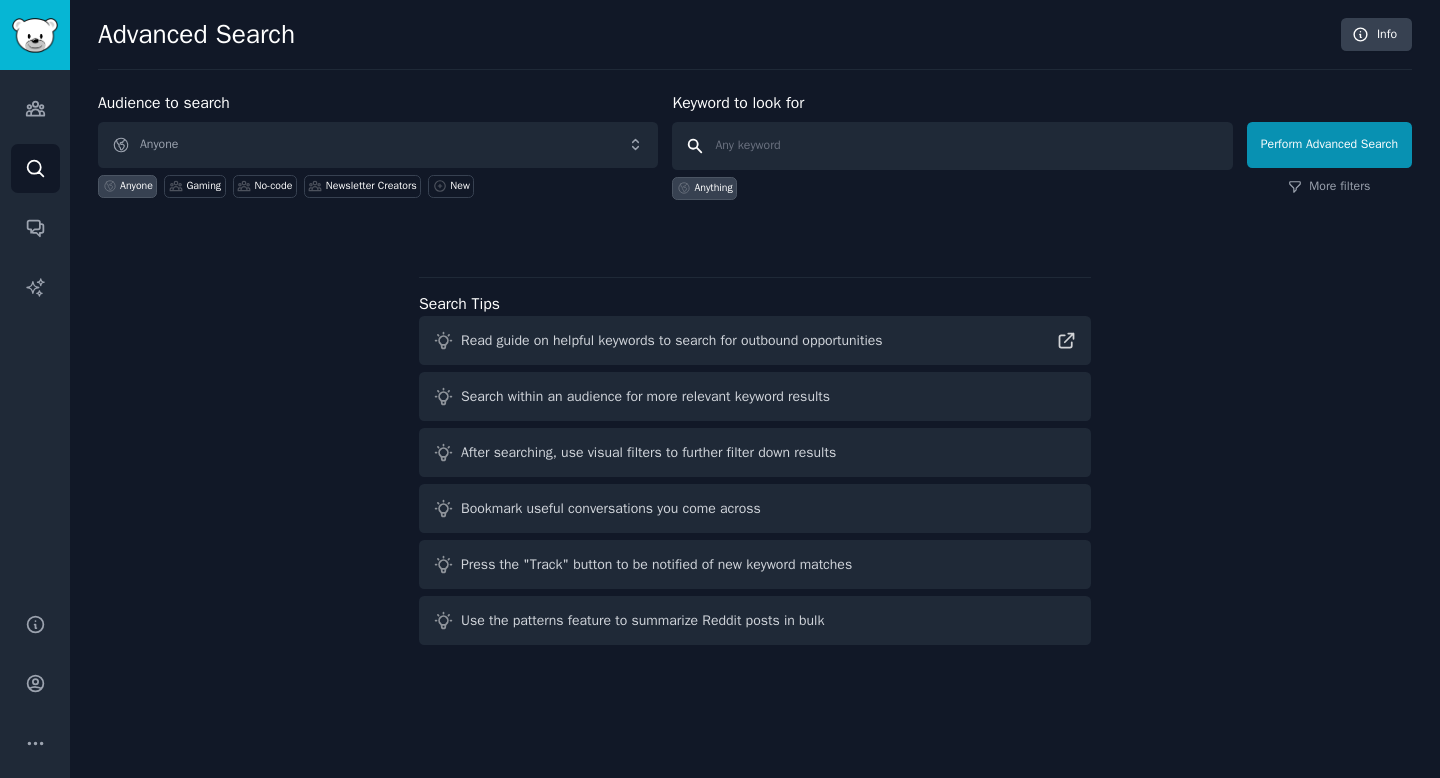 click at bounding box center [952, 146] 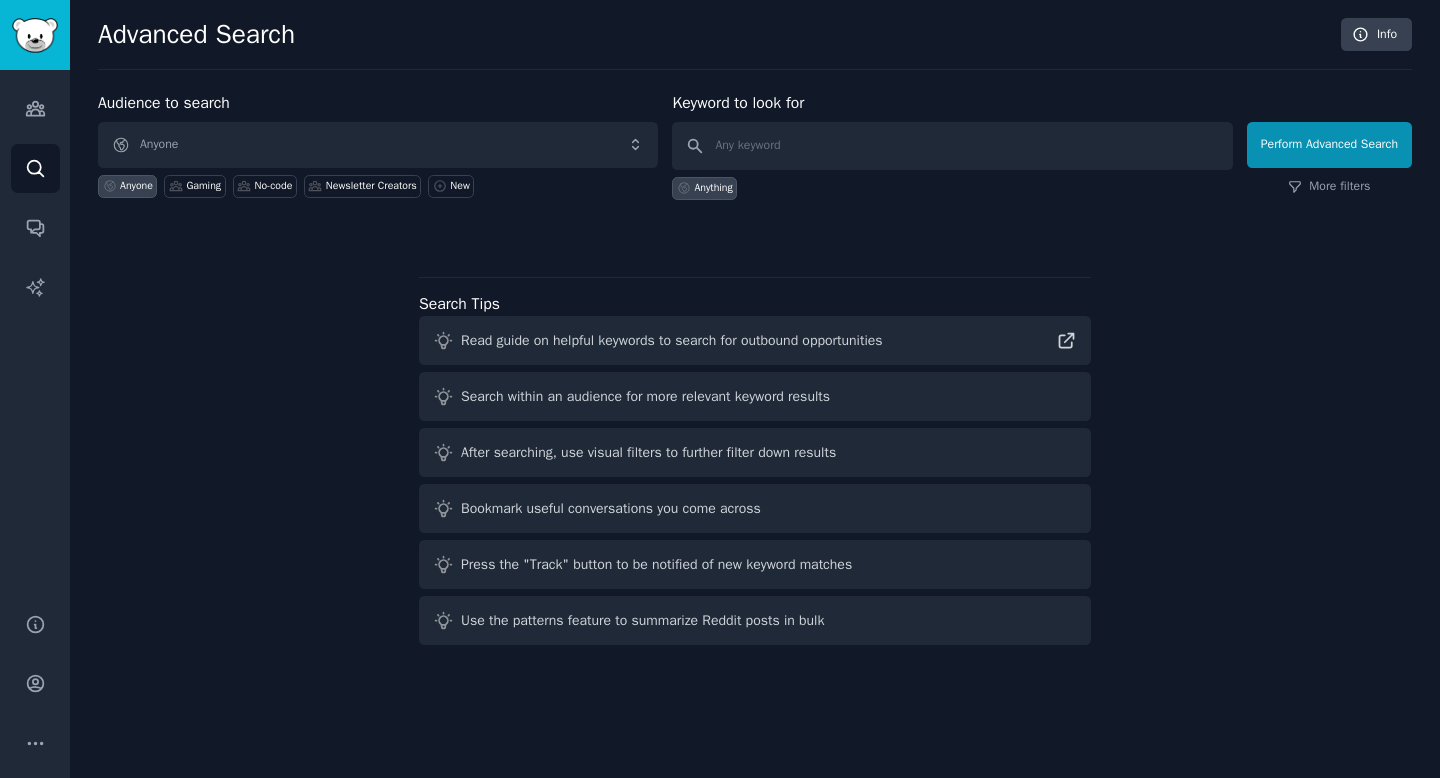 click on "Audience to search Anyone Anyone Gaming No-code Newsletter Creators New Keyword to look for Anything   Perform Advanced Search More filters" at bounding box center (755, 166) 